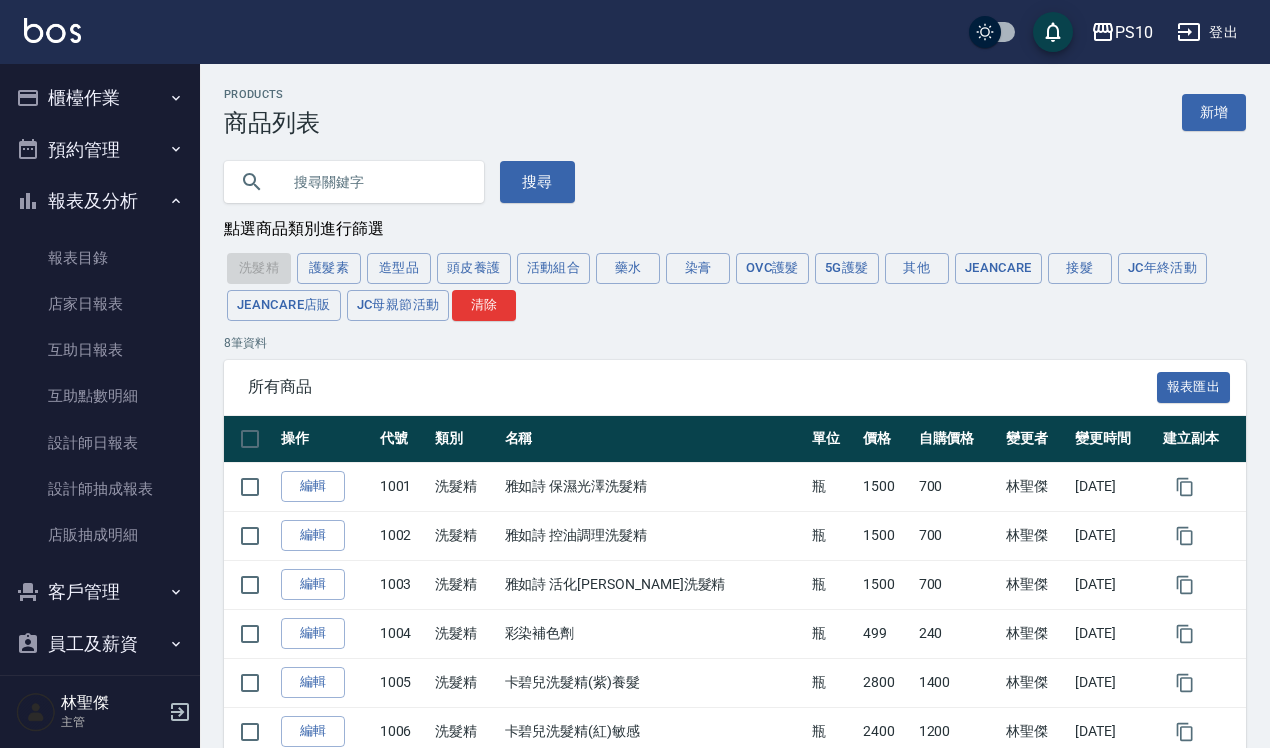 scroll, scrollTop: 205, scrollLeft: 0, axis: vertical 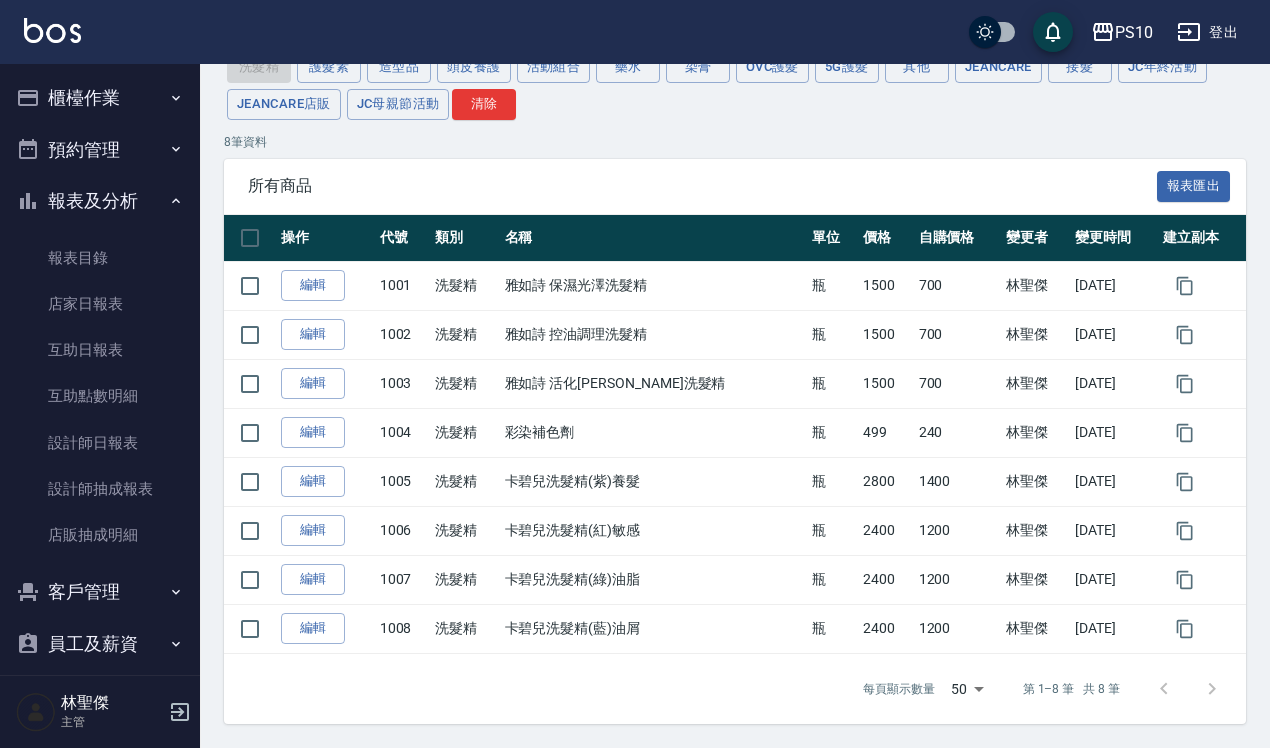 click on "櫃檯作業" at bounding box center [100, 98] 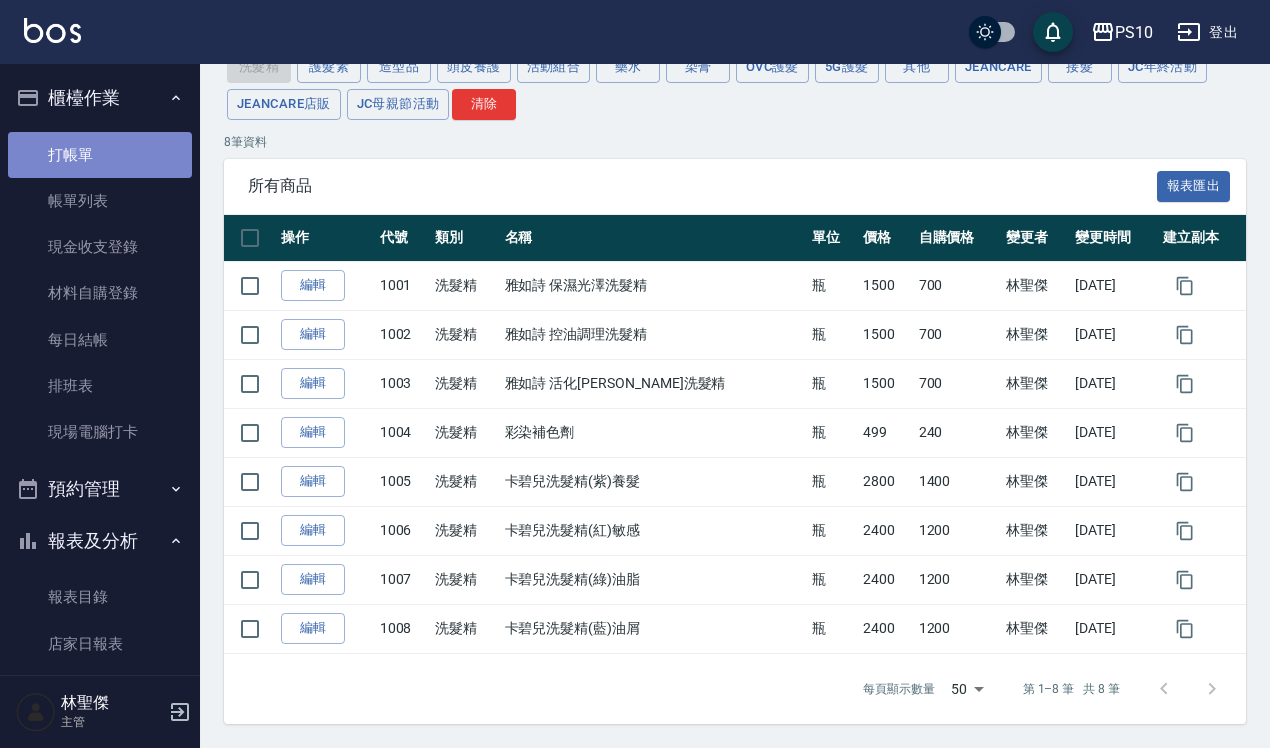 click on "打帳單" at bounding box center [100, 155] 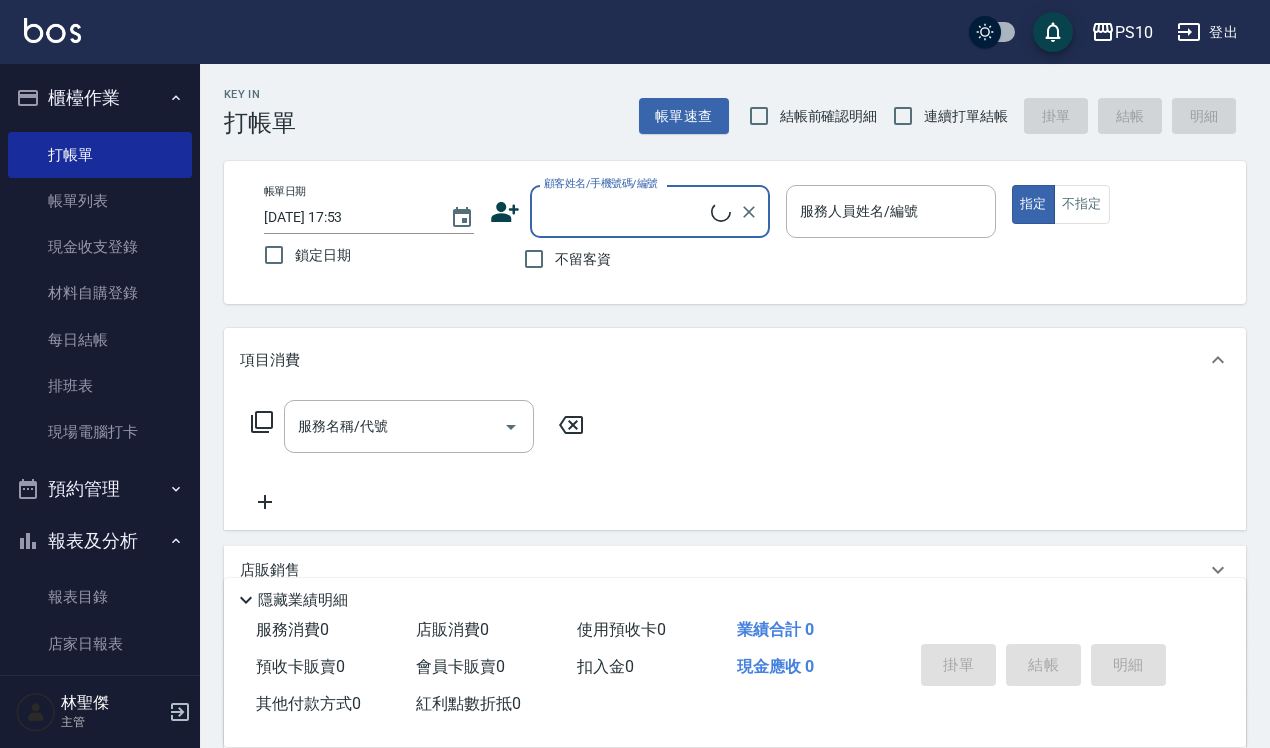 click on "連續打單結帳" at bounding box center [945, 116] 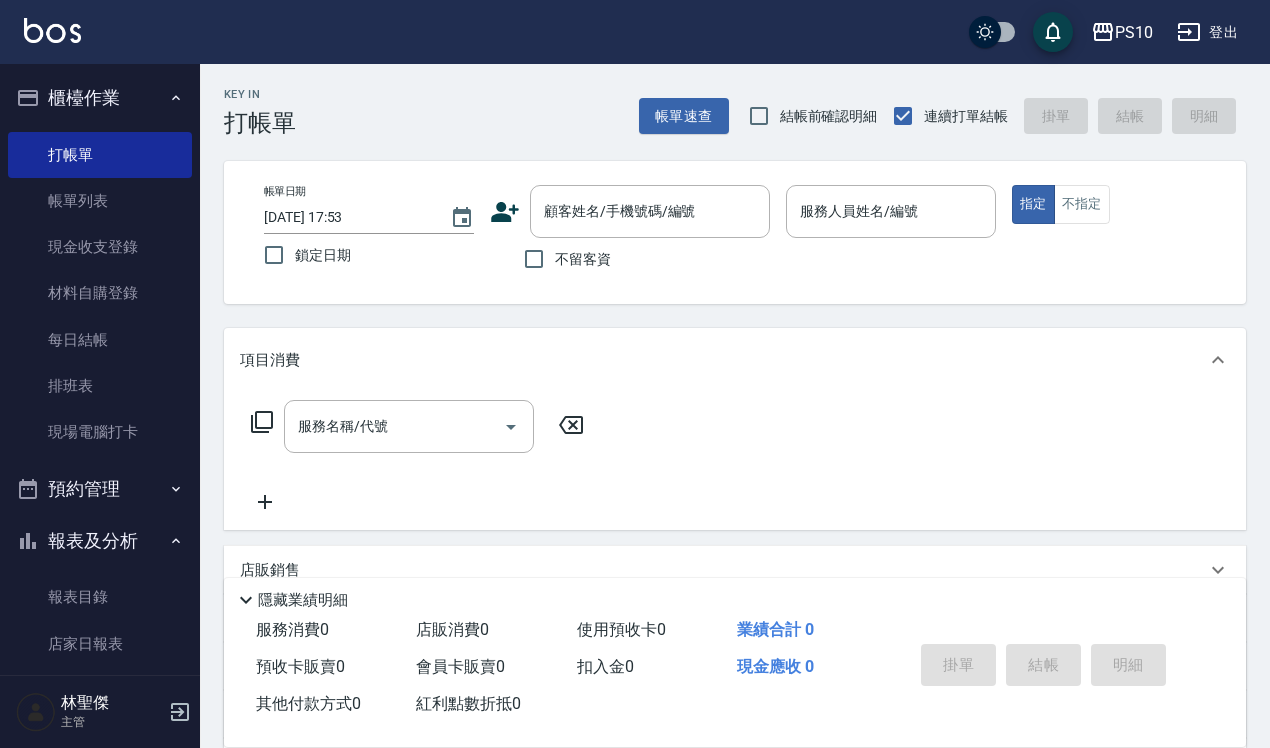 click on "結帳前確認明細" at bounding box center [808, 116] 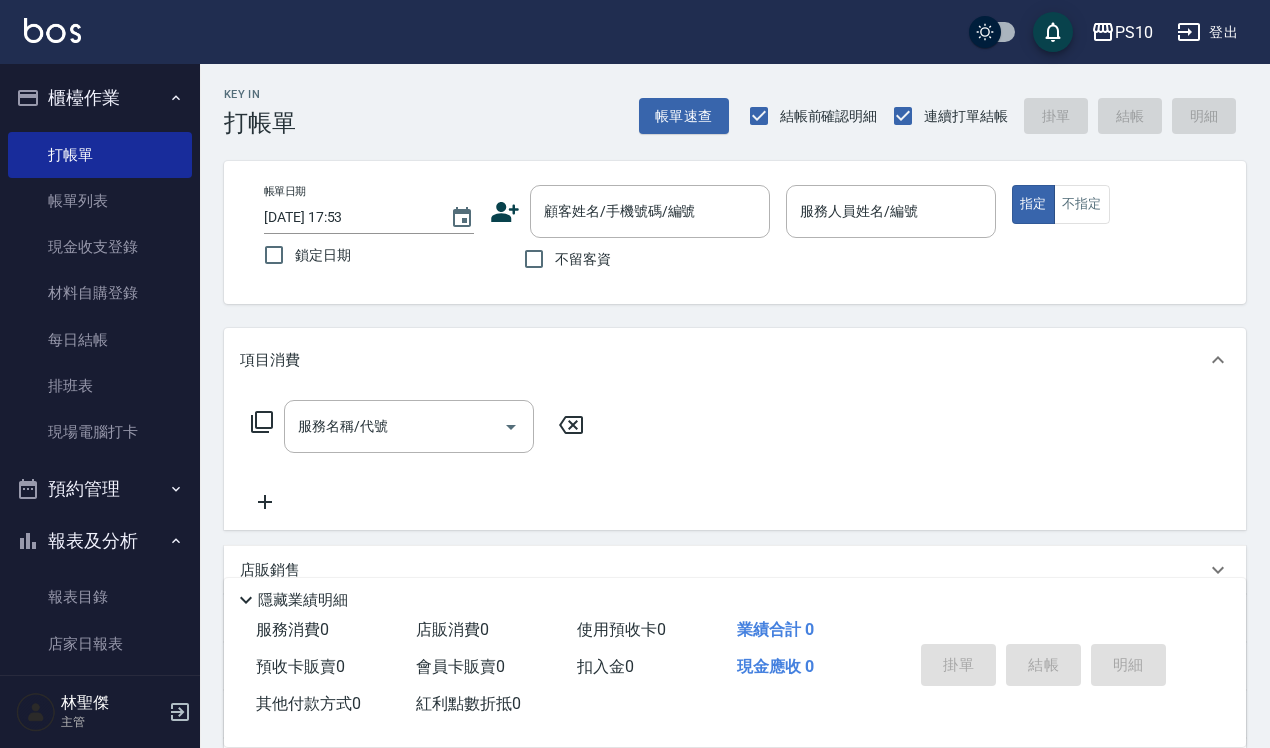 click on "不留客資" at bounding box center (583, 259) 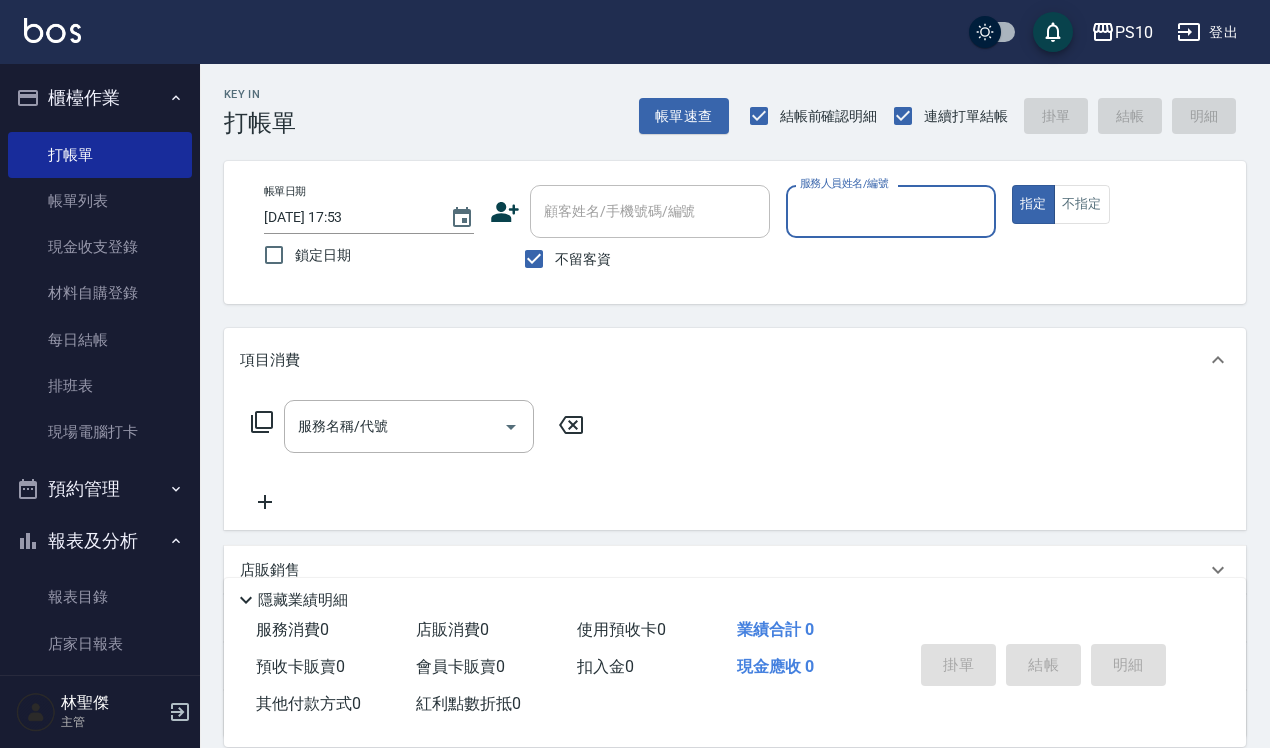 click on "服務人員姓名/編號" at bounding box center (891, 211) 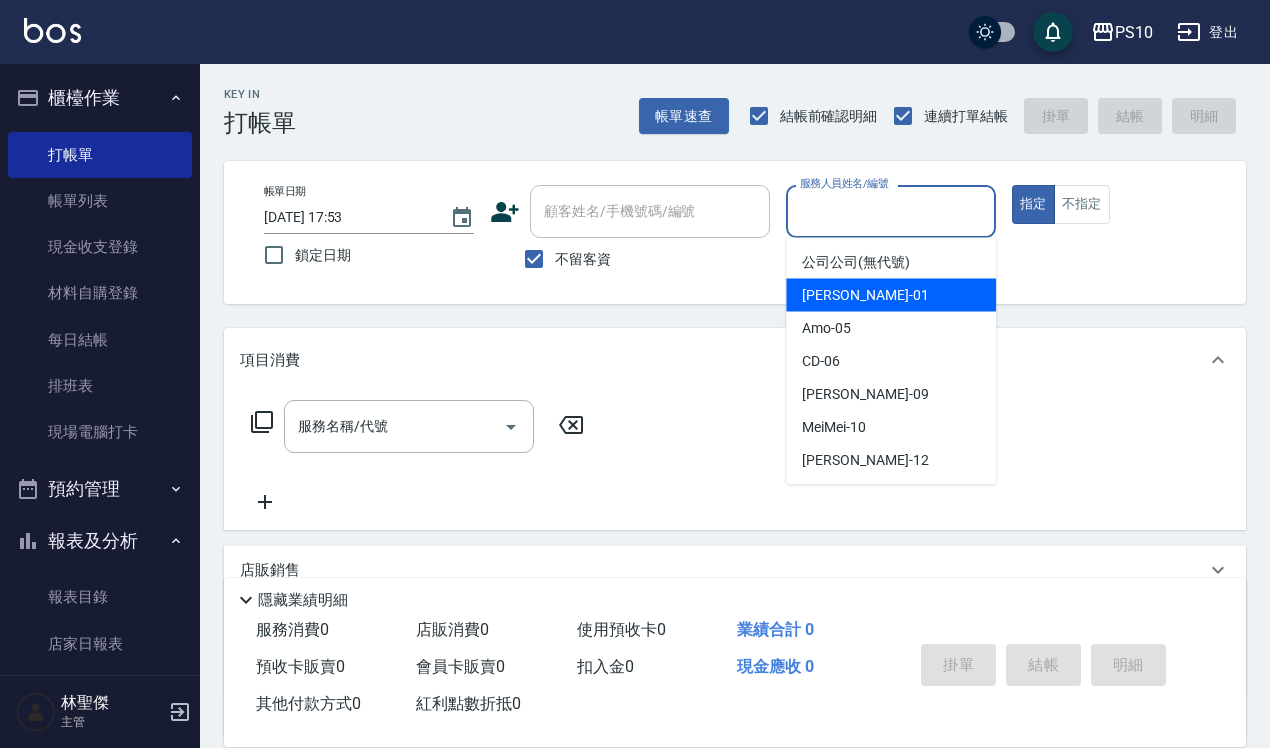 click on "[PERSON_NAME] -01" at bounding box center (891, 295) 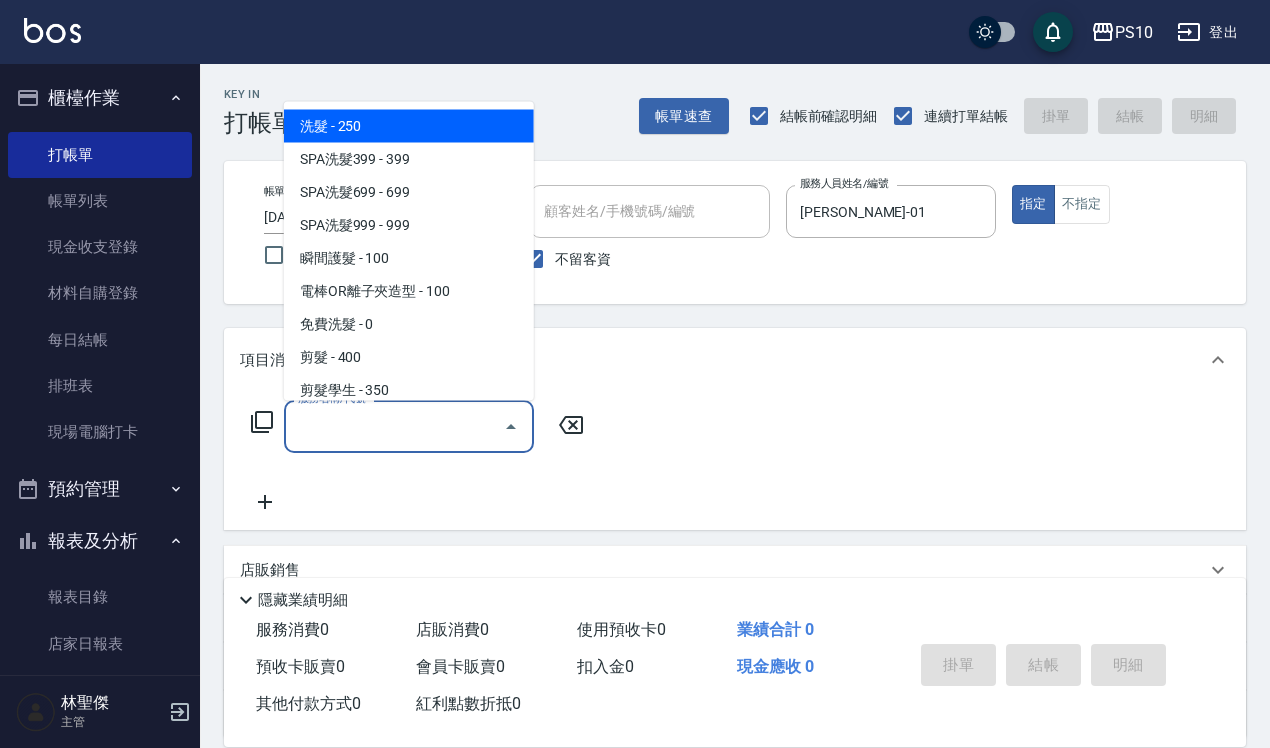click on "服務名稱/代號" at bounding box center [394, 426] 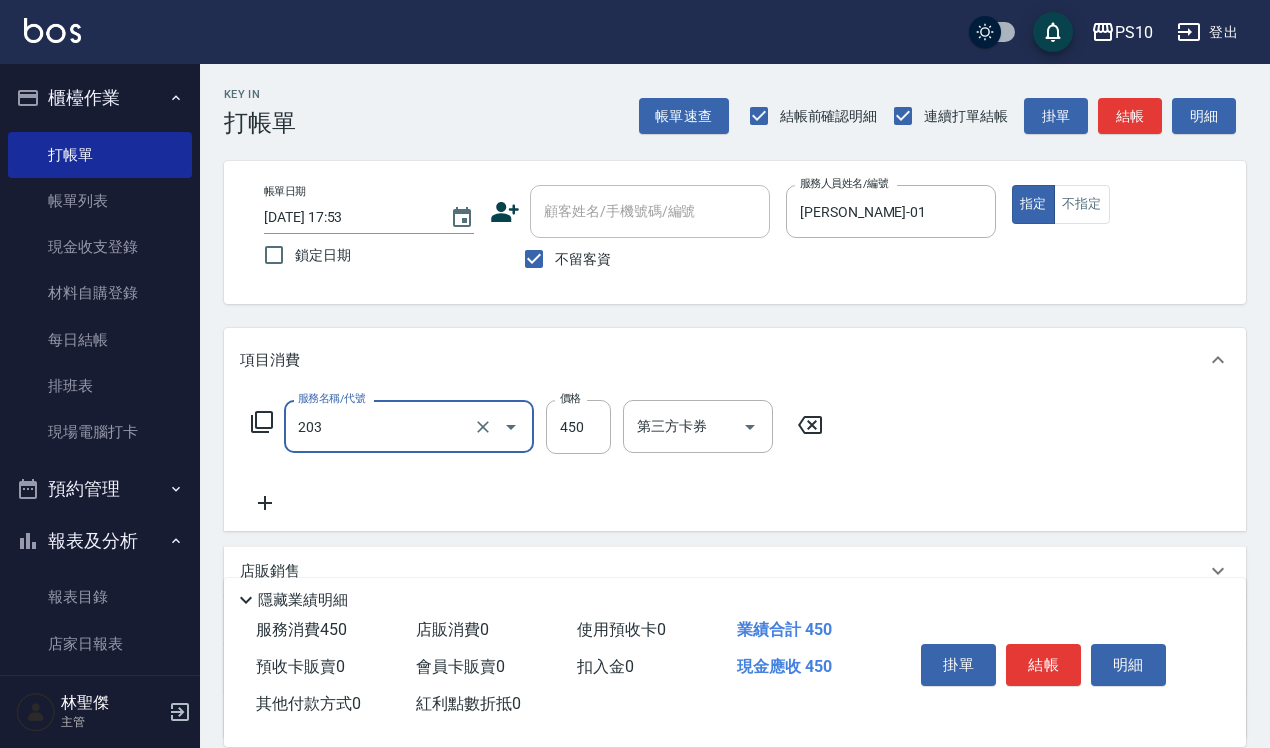 type on "剪+洗(203)" 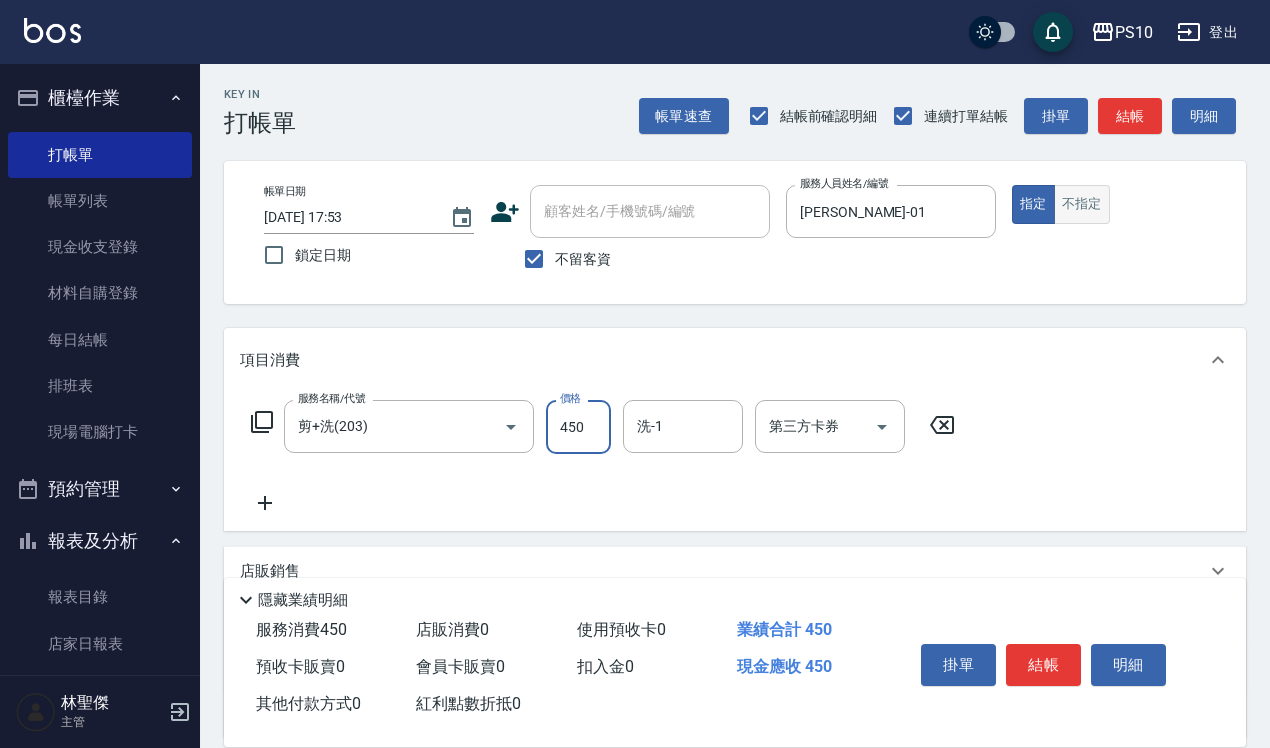 click on "不指定" at bounding box center [1082, 204] 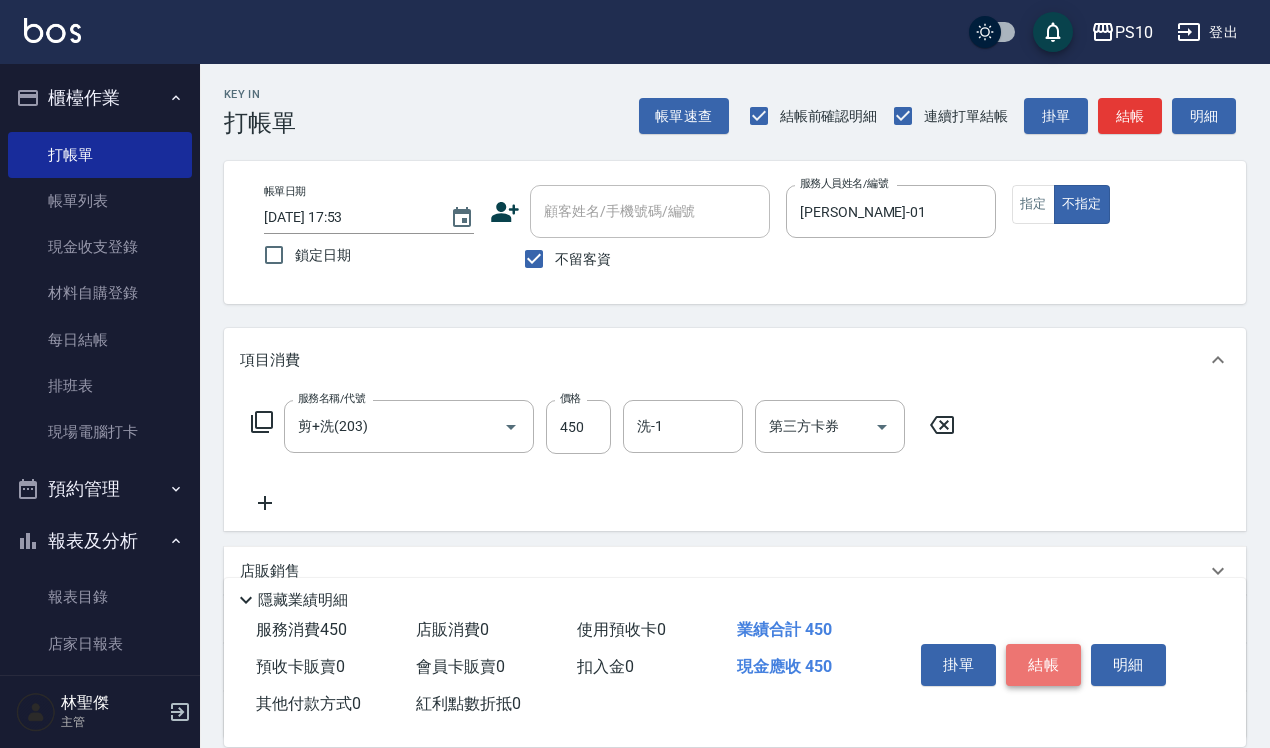 click on "結帳" at bounding box center (1043, 665) 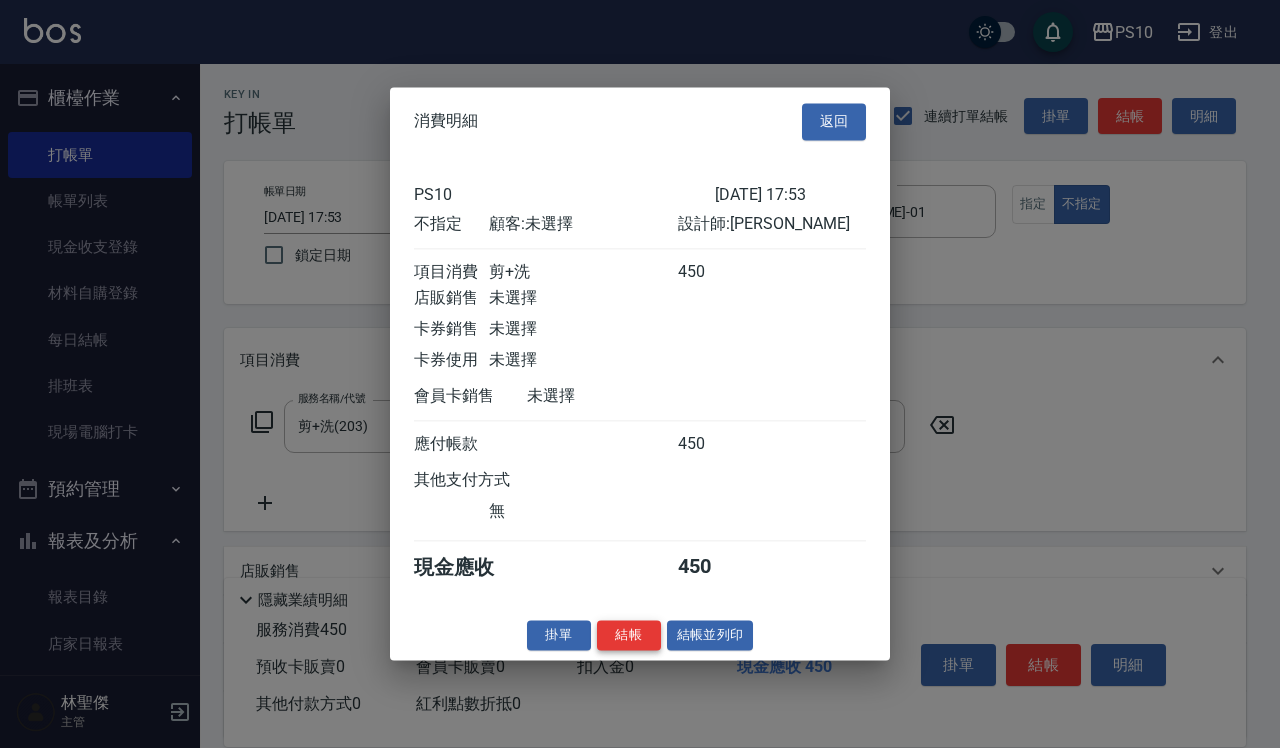 click on "結帳" at bounding box center (629, 635) 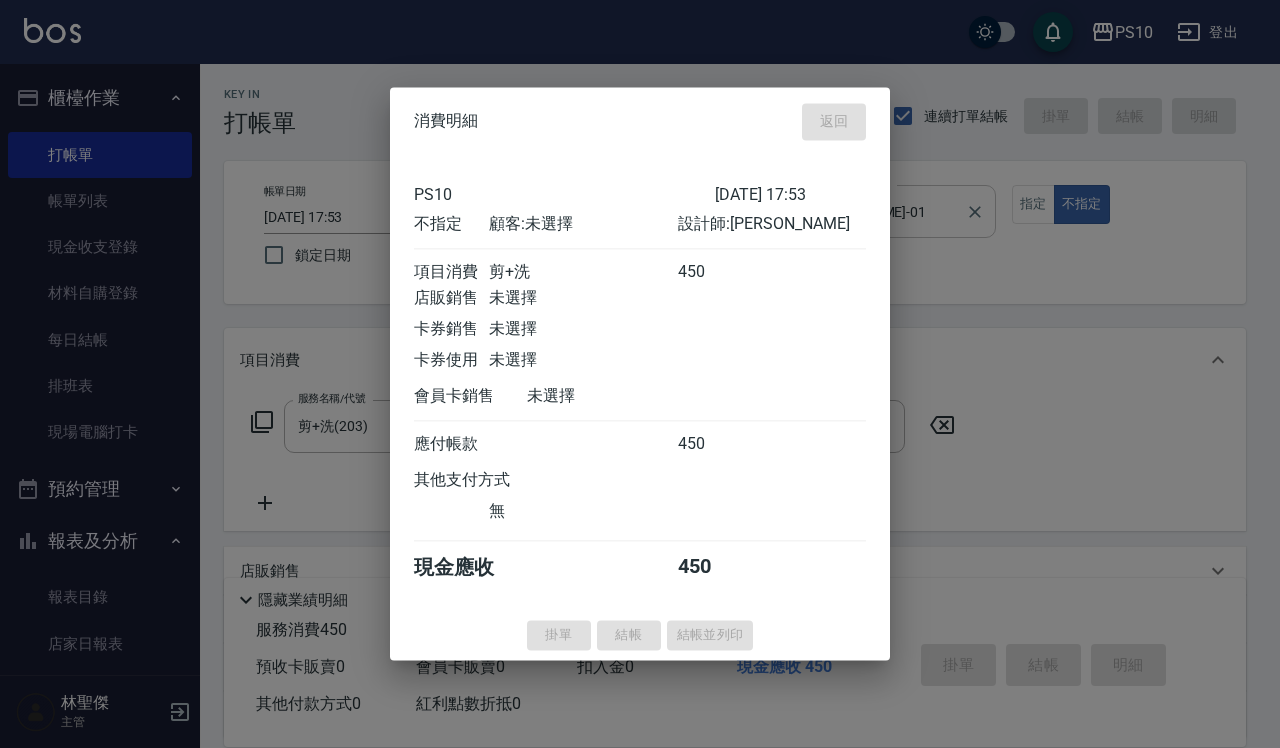 type 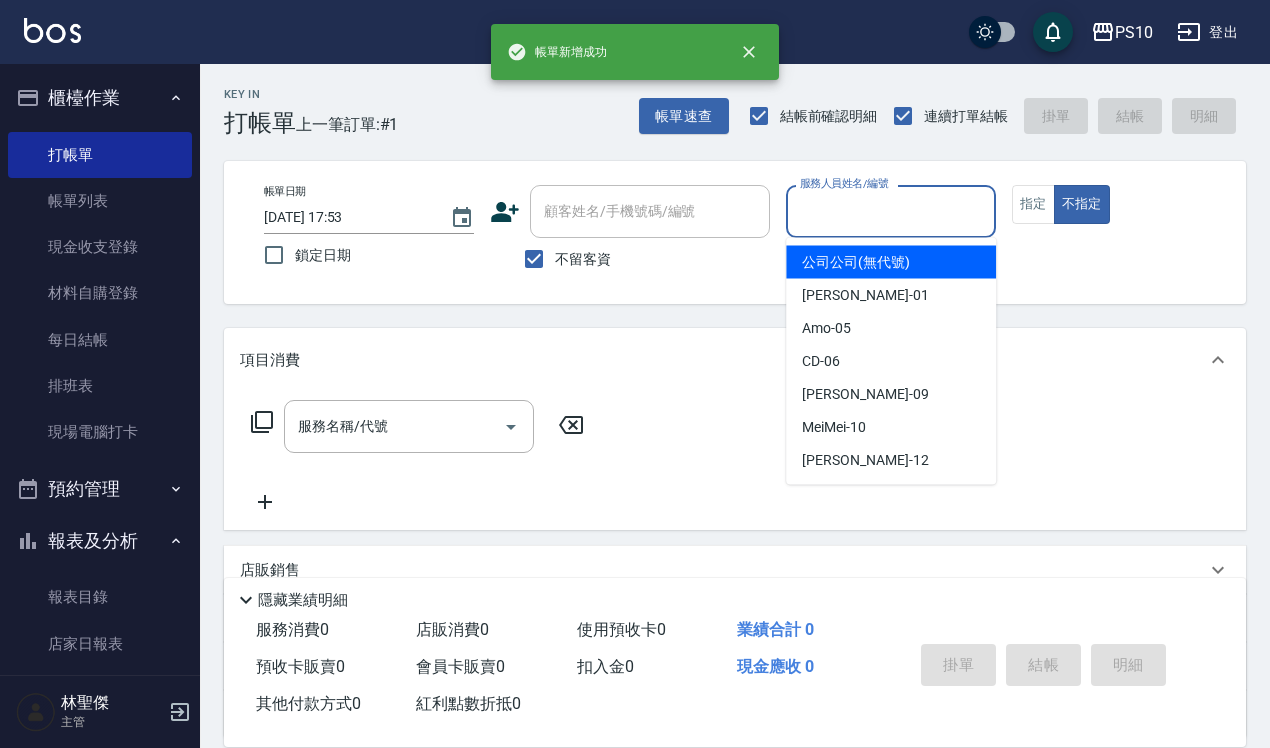 click on "服務人員姓名/編號" at bounding box center [891, 211] 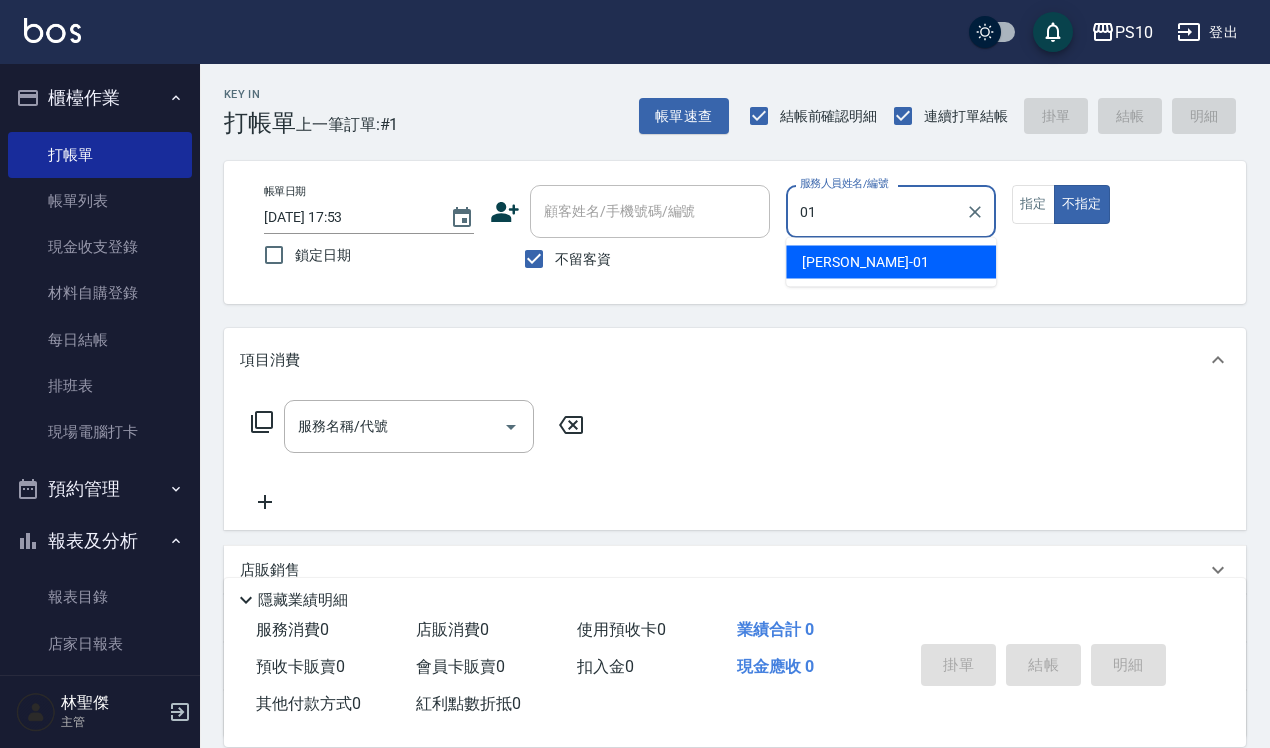 type on "[PERSON_NAME]-01" 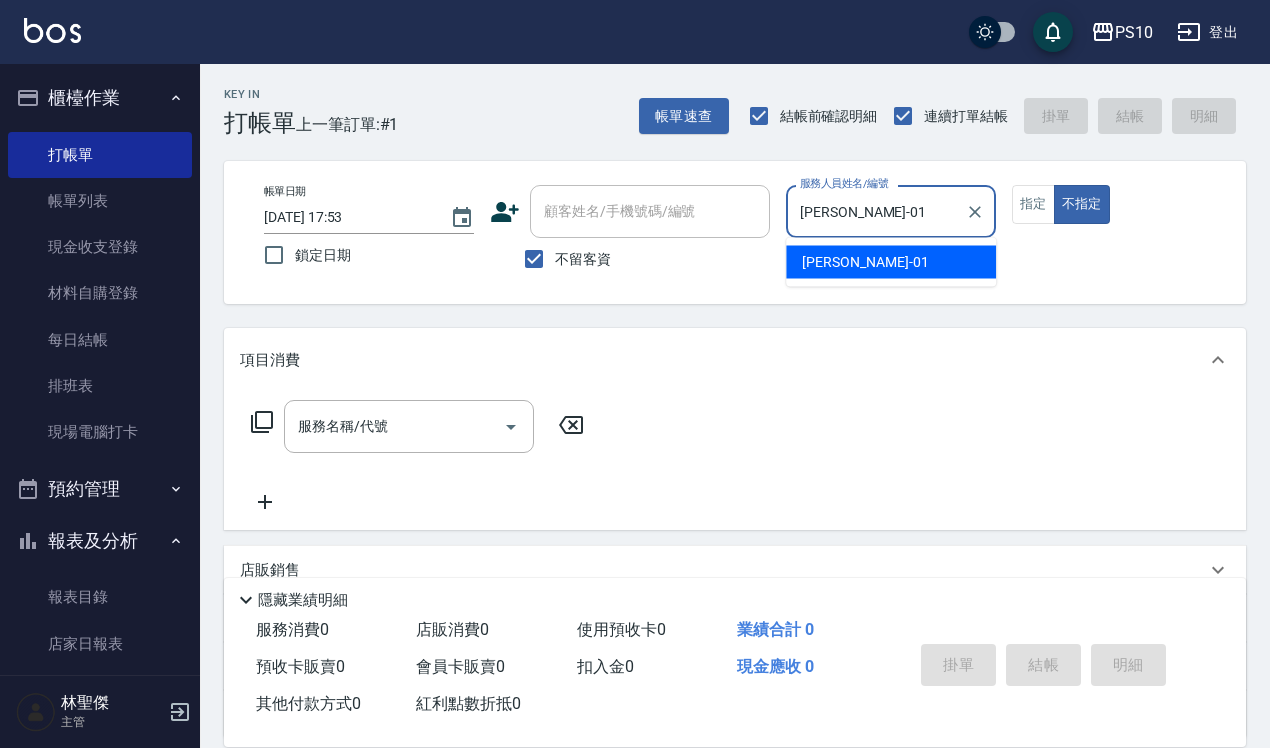 type on "false" 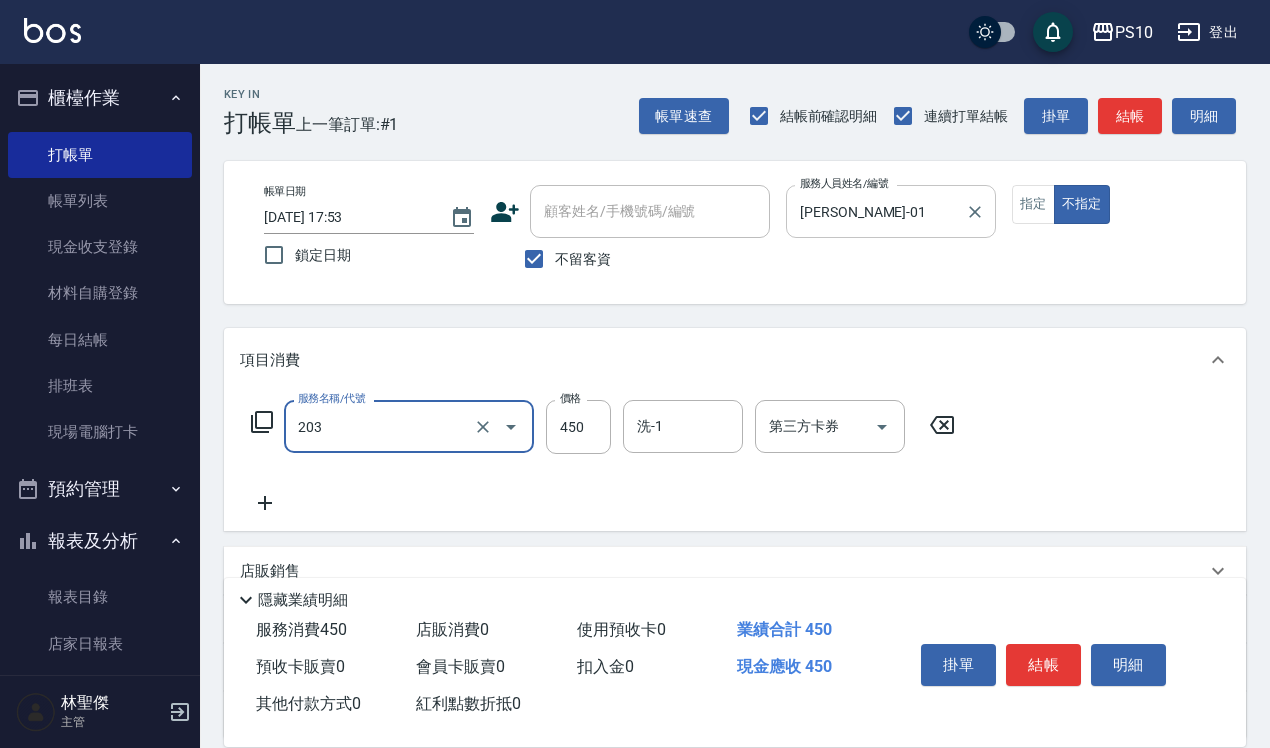 type on "剪+洗(203)" 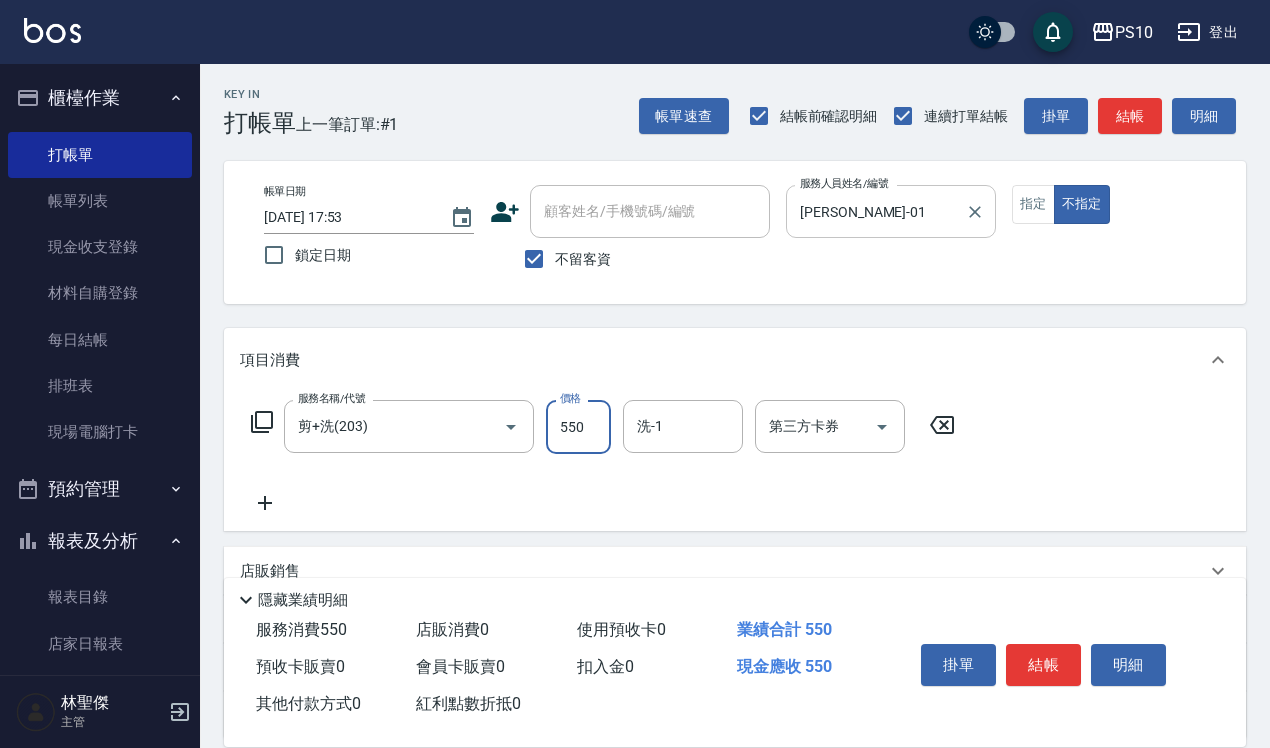 type on "550" 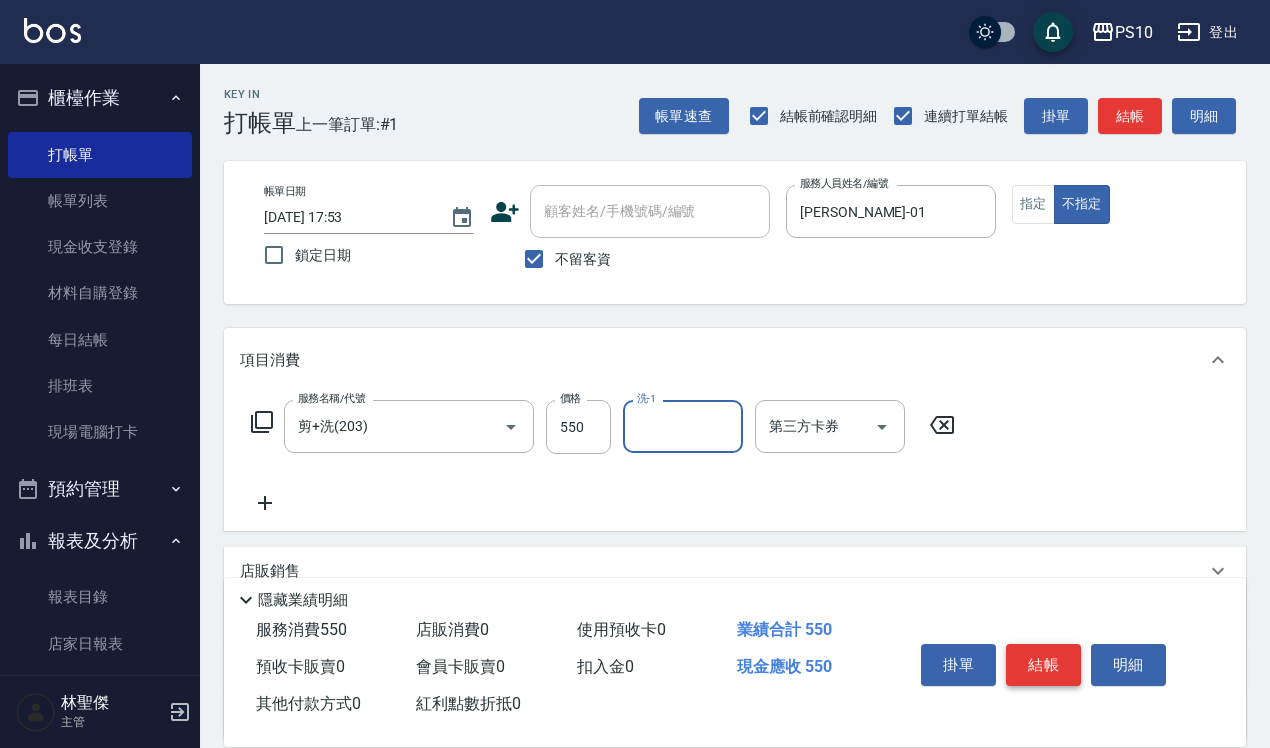 click on "結帳" at bounding box center (1043, 665) 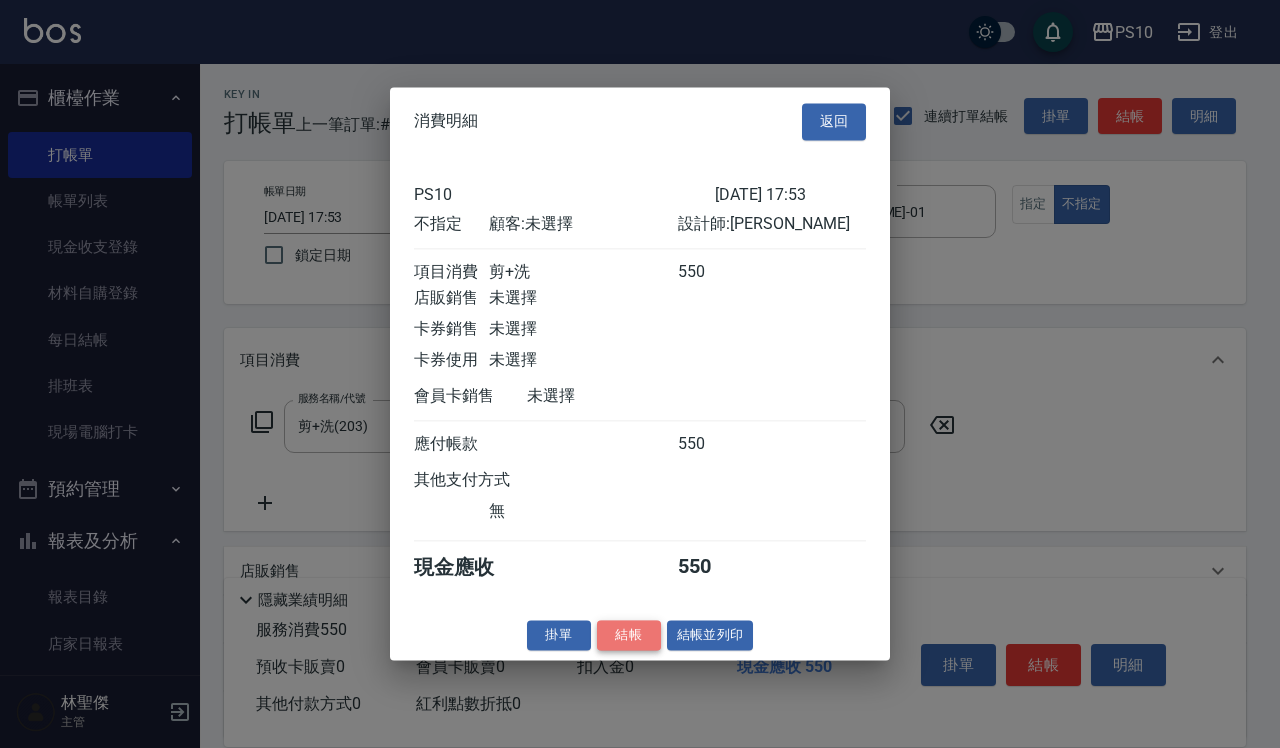 click on "結帳" at bounding box center [629, 635] 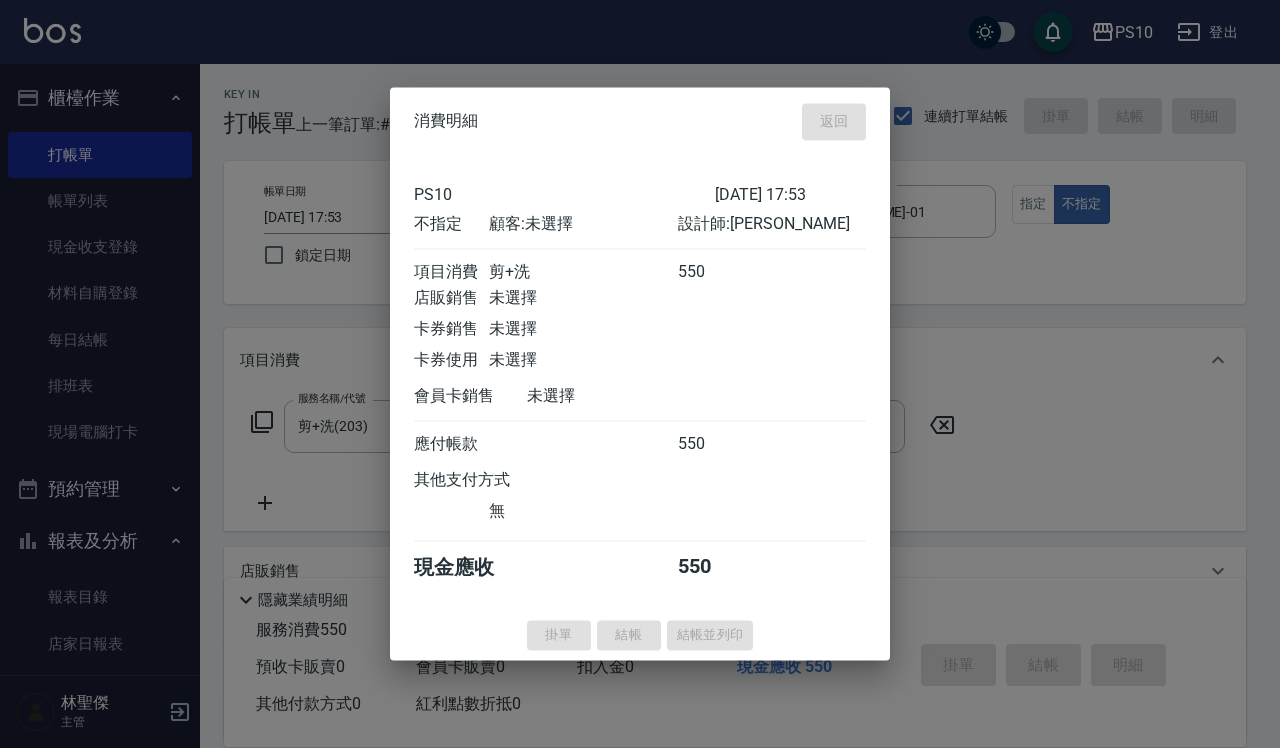 type 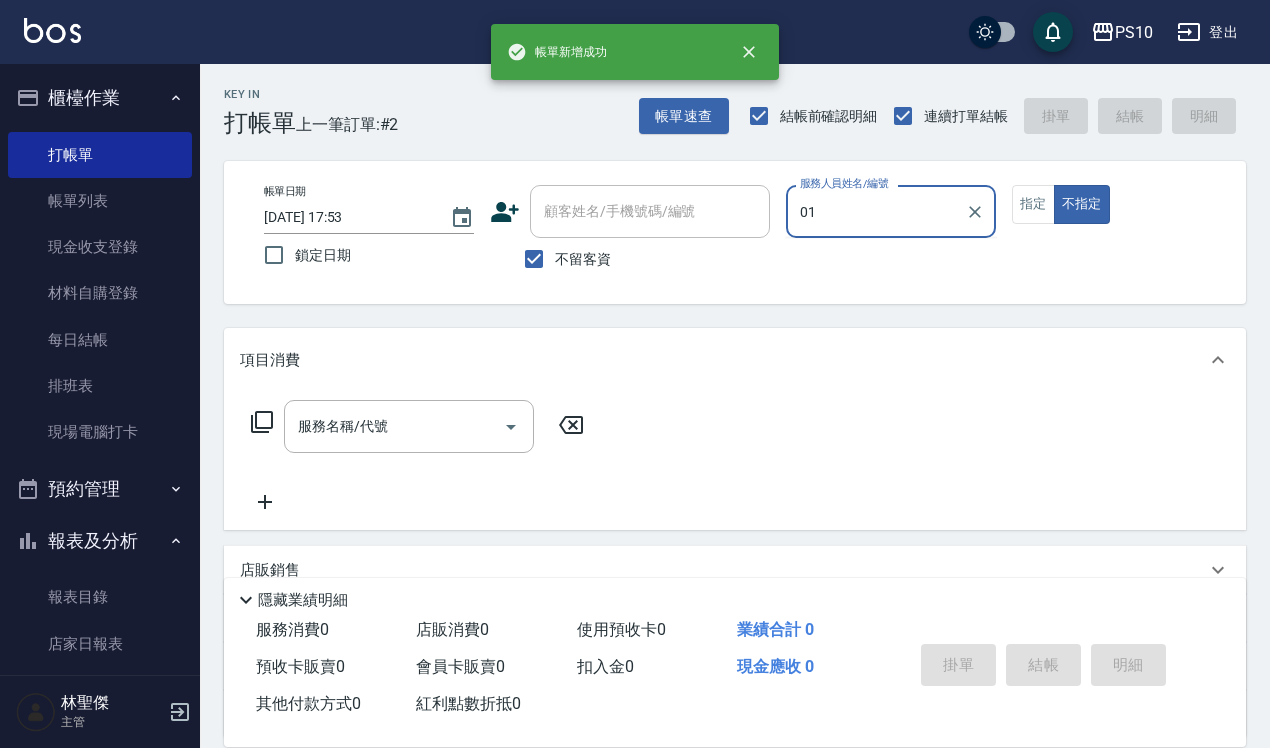type on "[PERSON_NAME]-01" 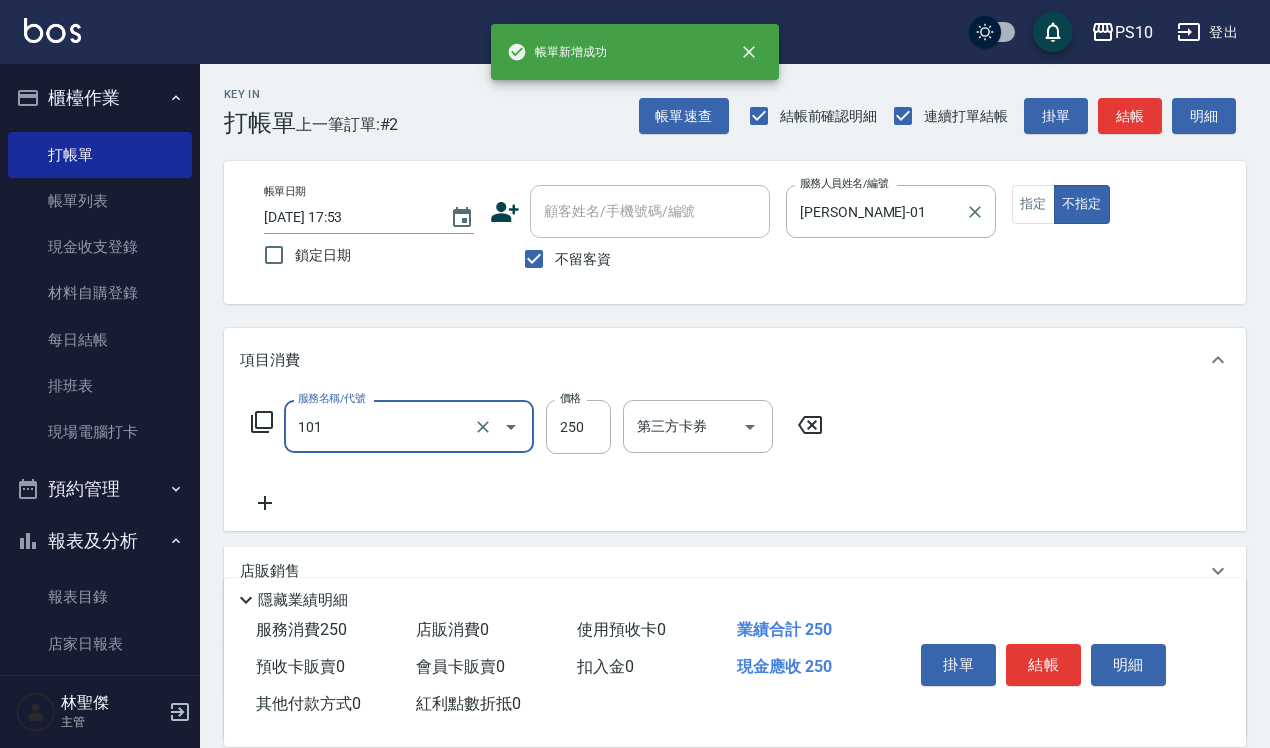 type on "洗髮(101)" 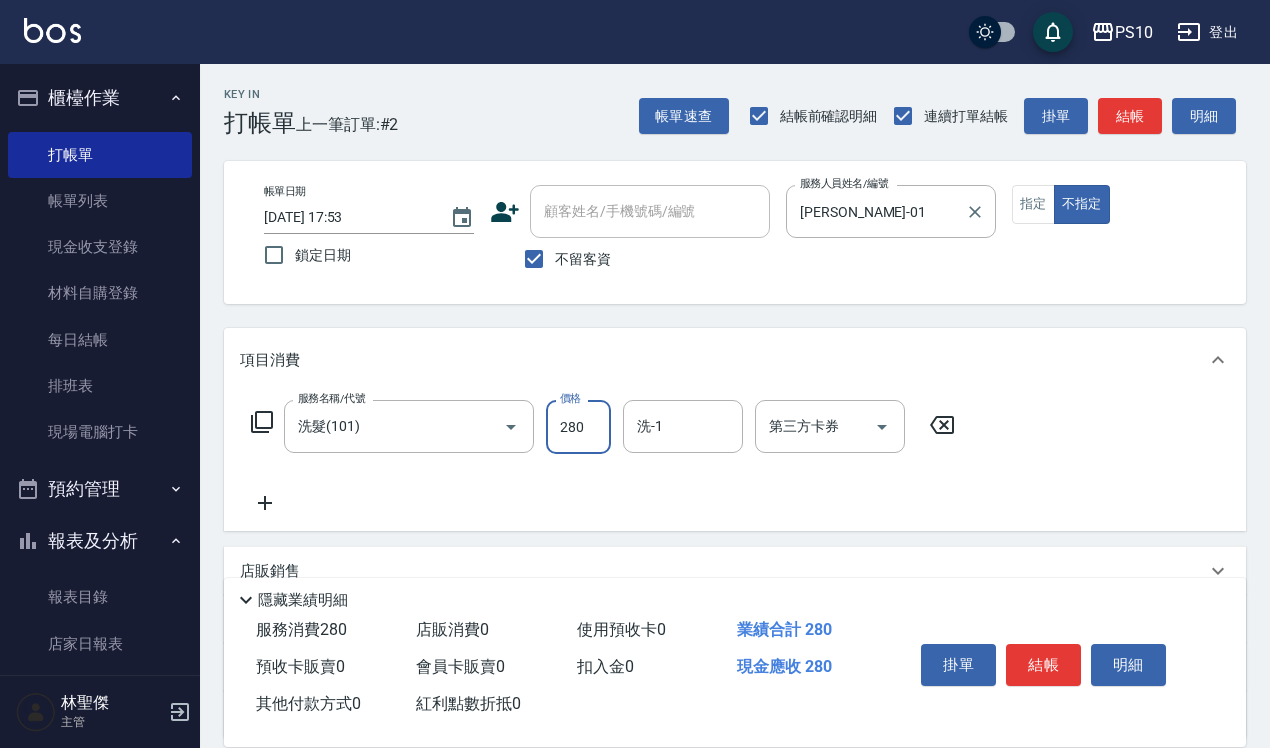 type on "280" 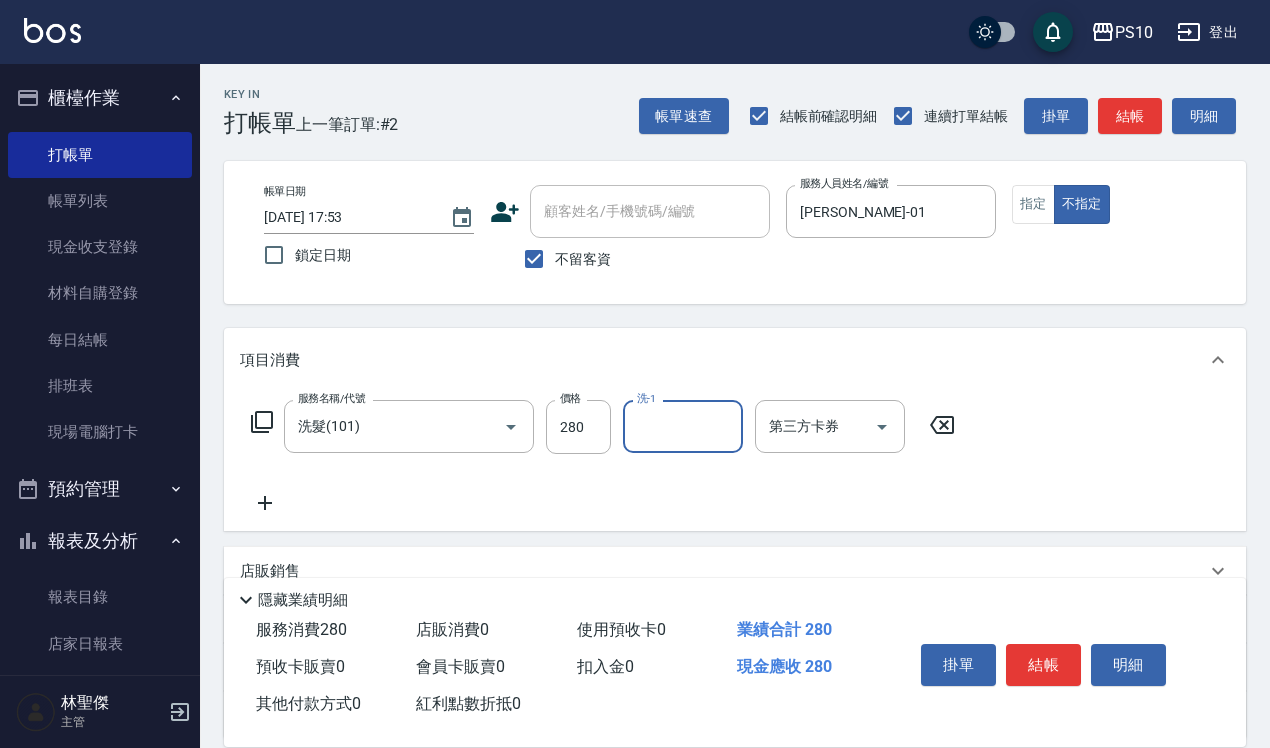 click on "指定" at bounding box center [1033, 204] 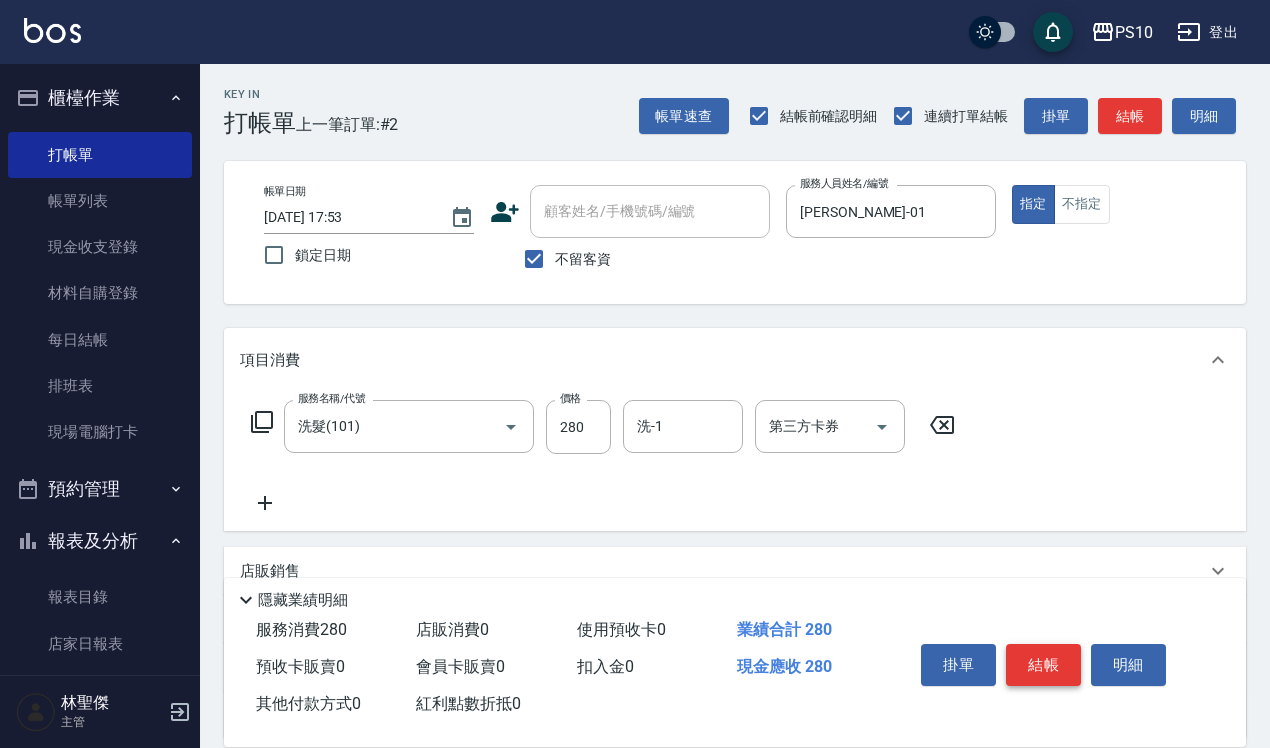 click on "結帳" at bounding box center [1043, 665] 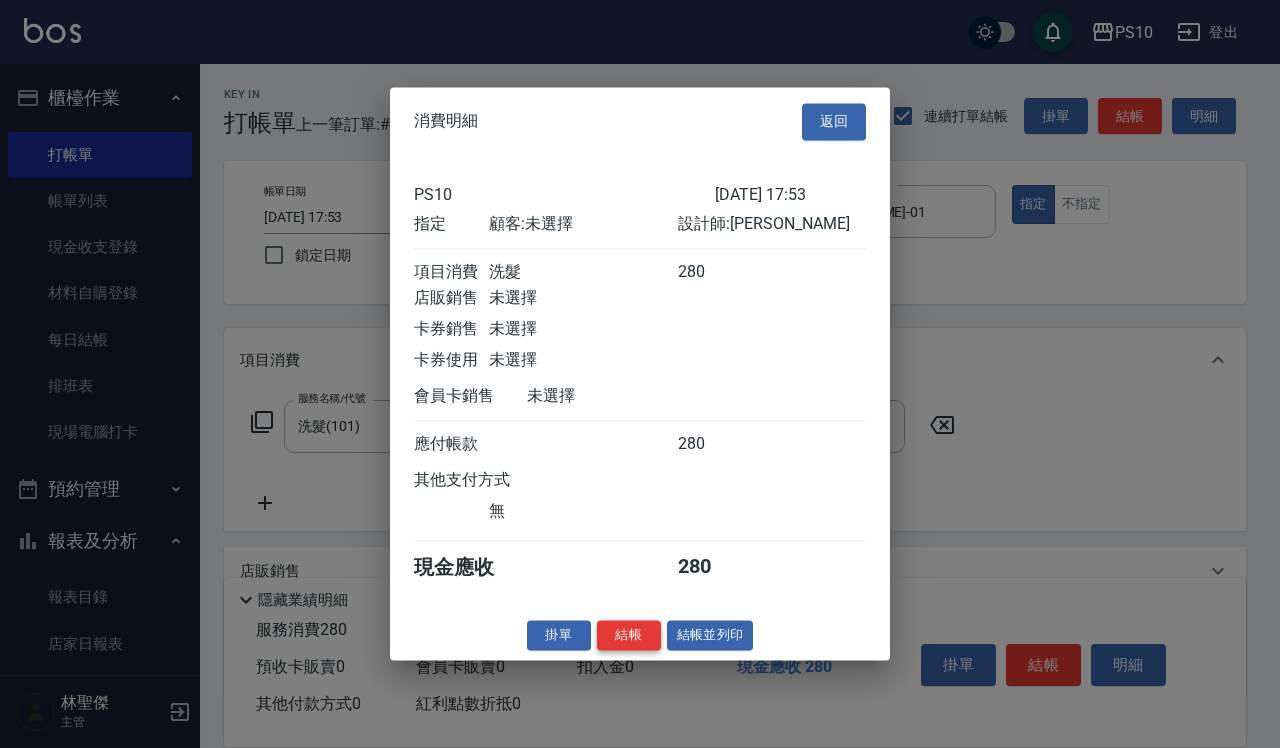 click on "結帳" at bounding box center [629, 635] 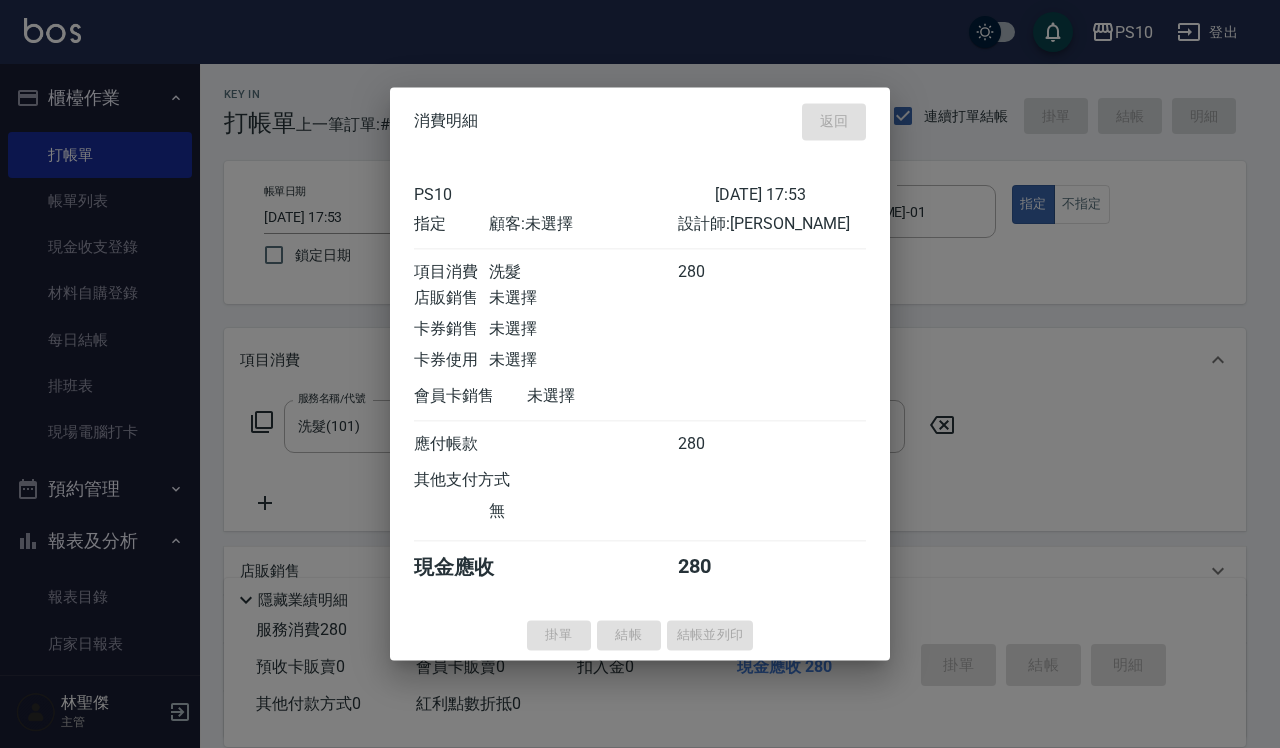 type 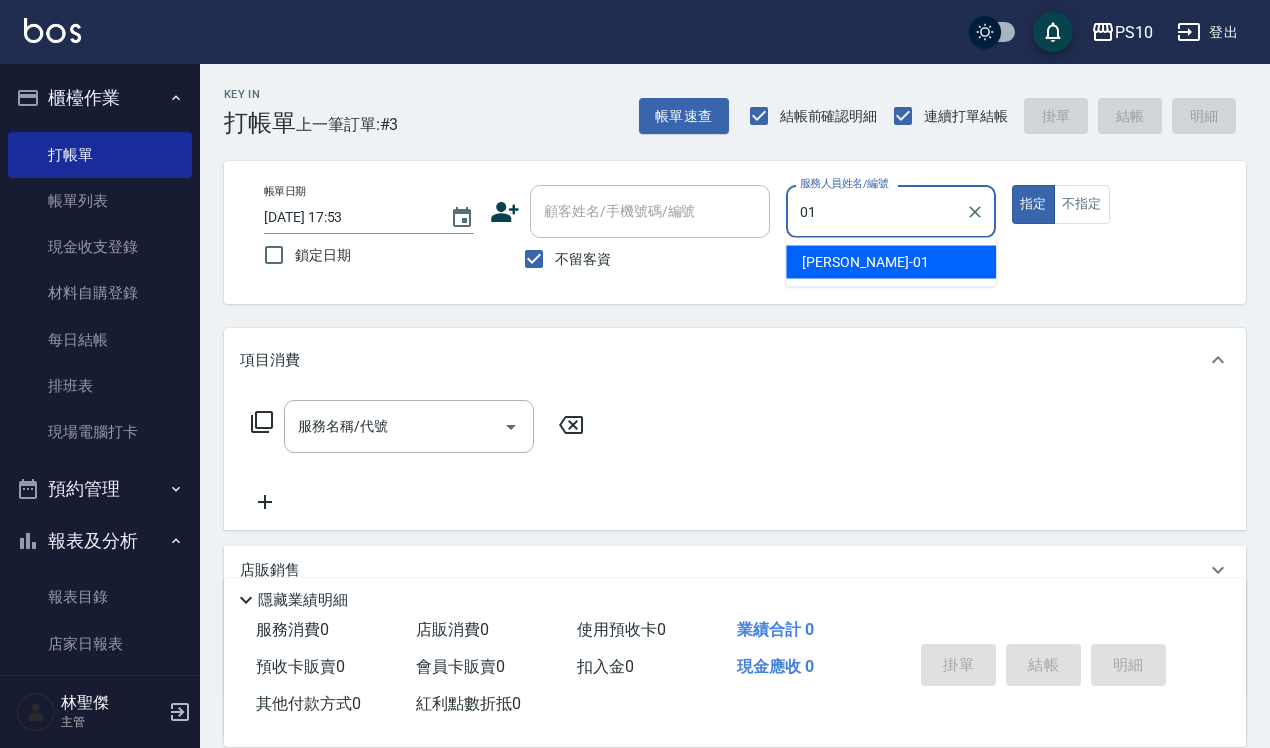 type on "[PERSON_NAME]-01" 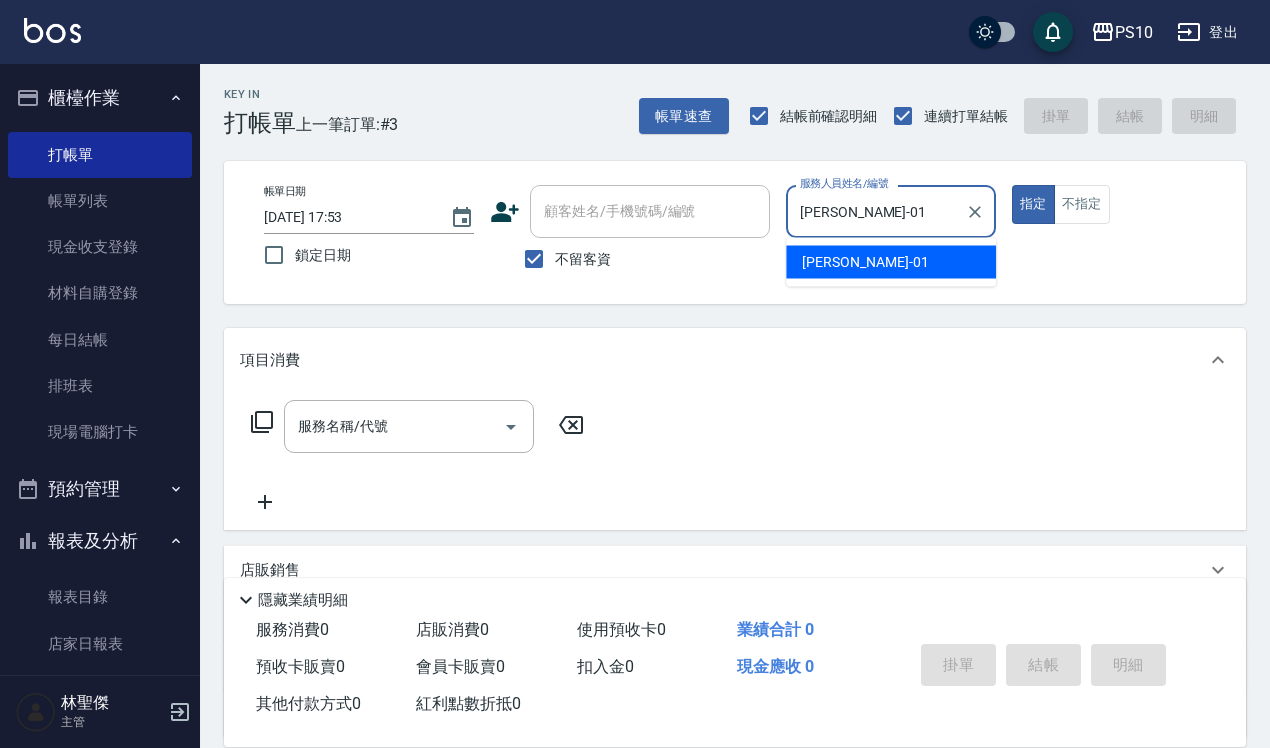 type on "true" 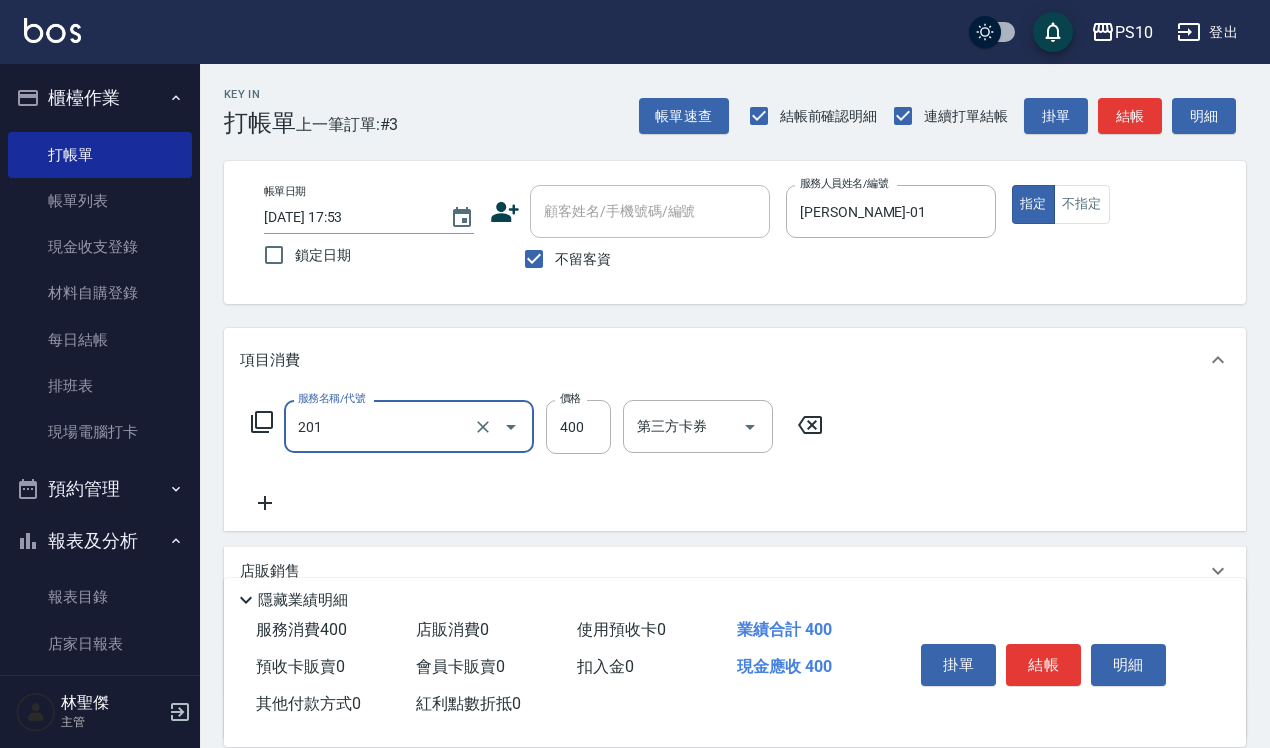 type on "剪髮(201)" 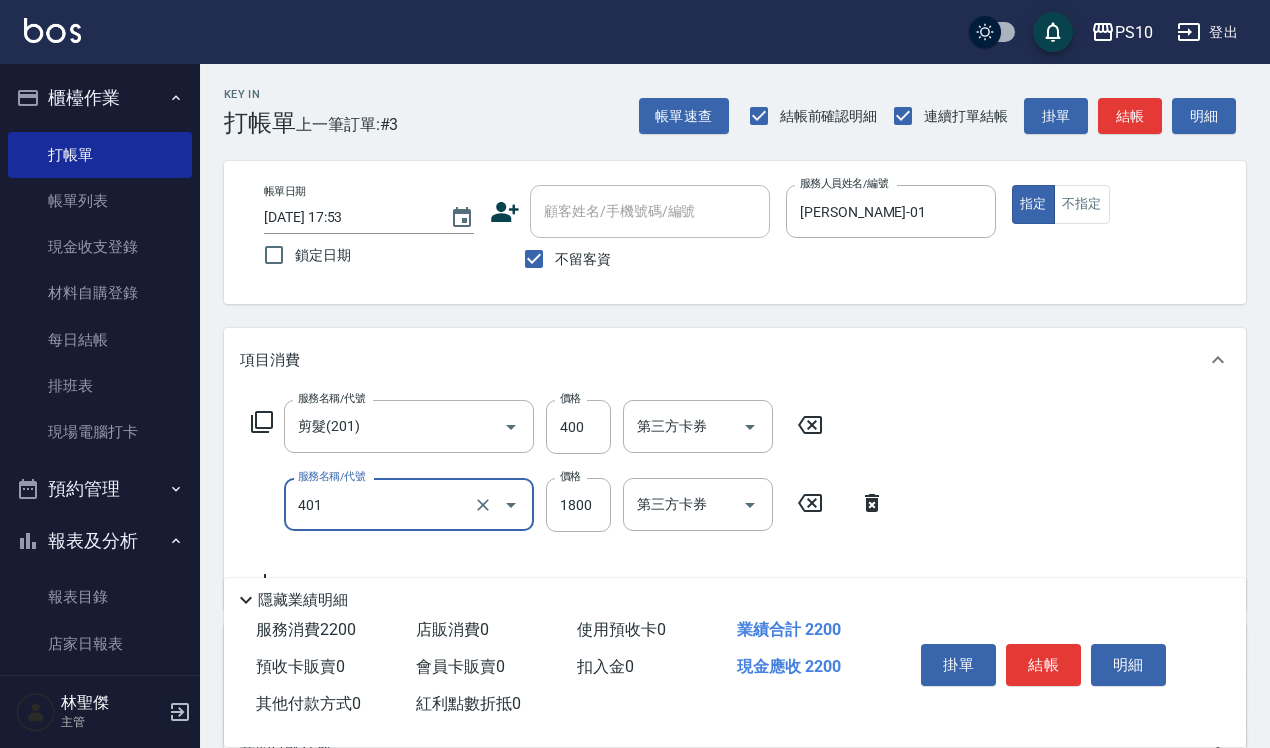 type on "染髮短髮(401)" 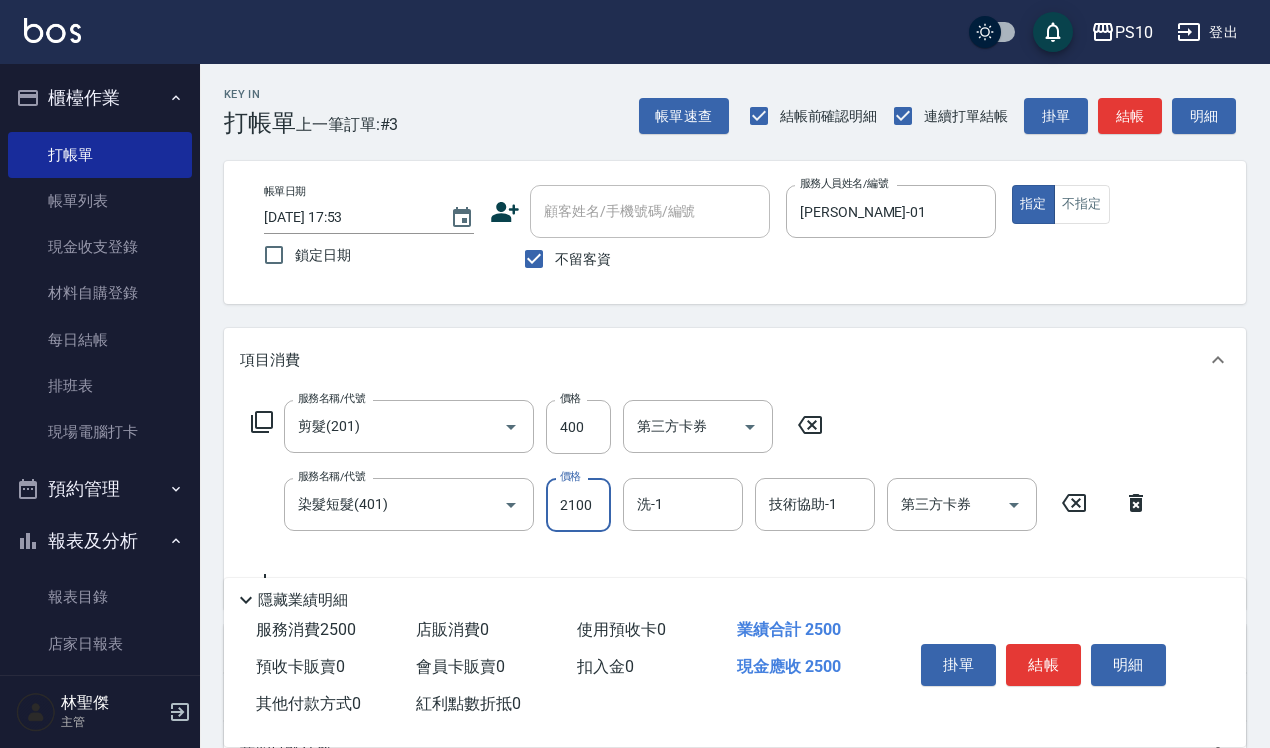 type on "2100" 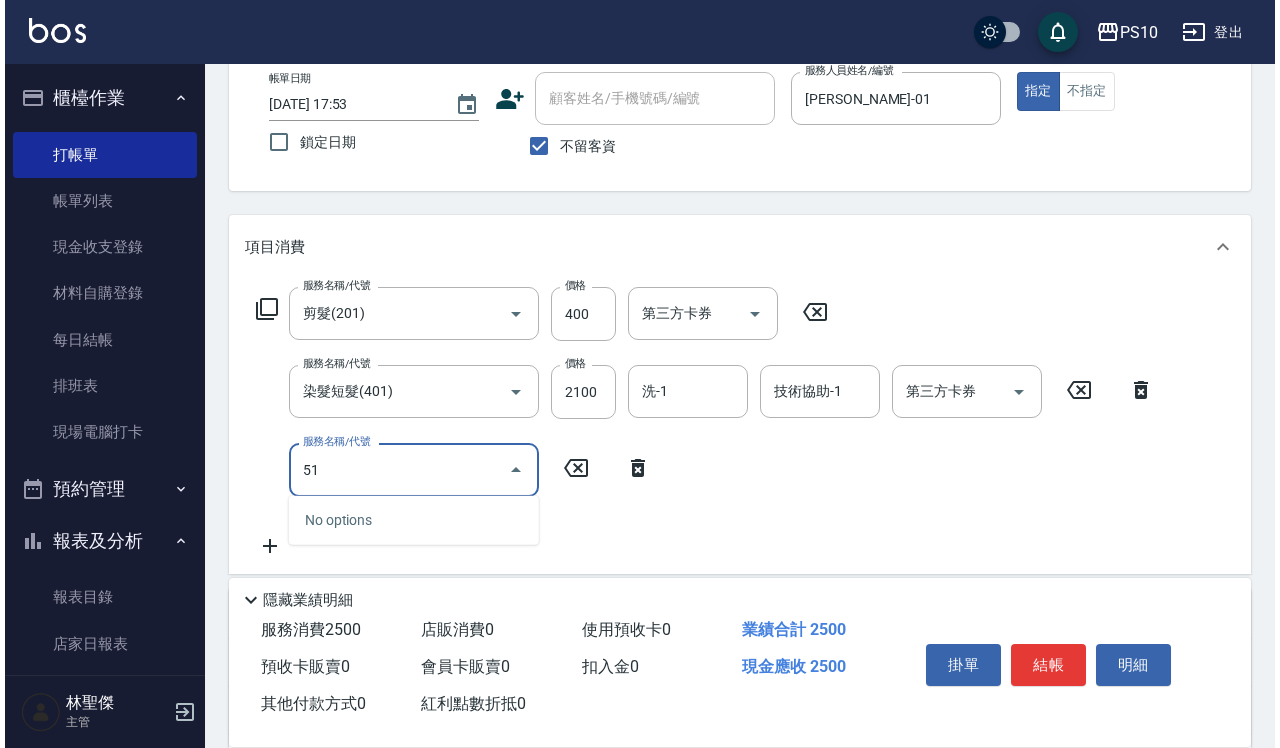 scroll, scrollTop: 250, scrollLeft: 0, axis: vertical 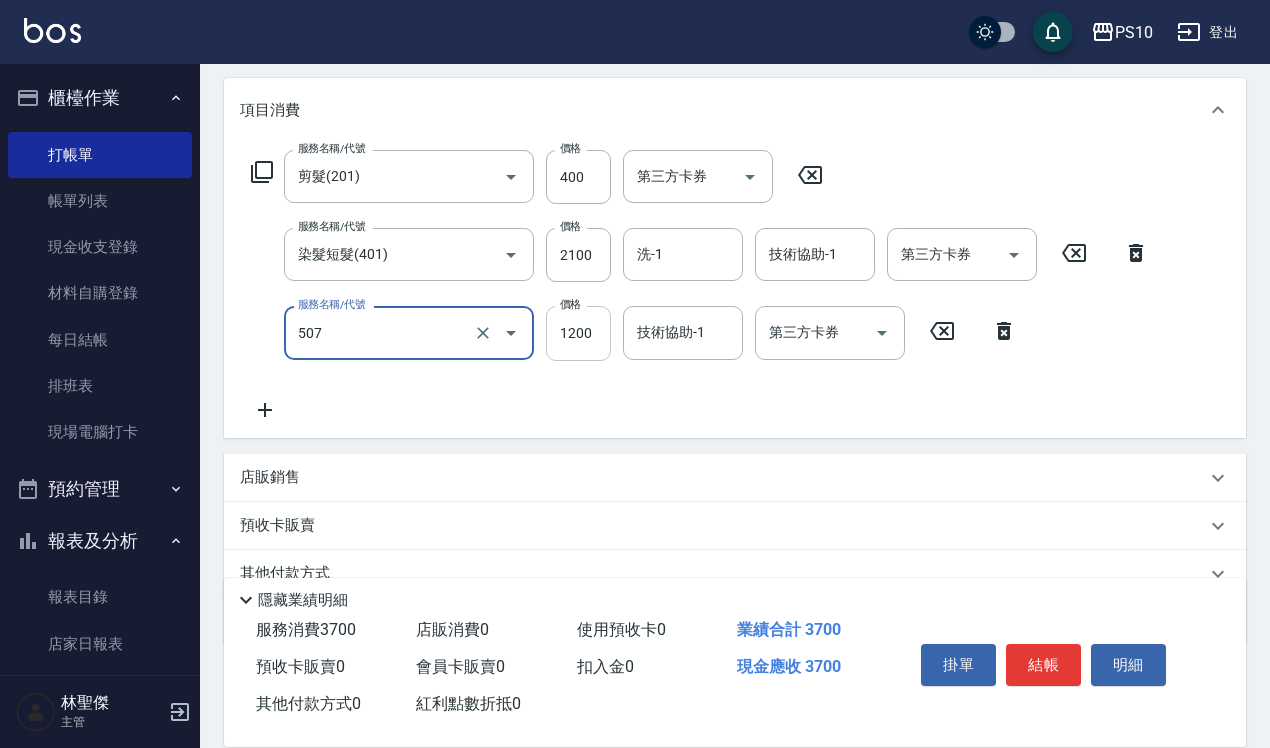type on "5G短髮(507)" 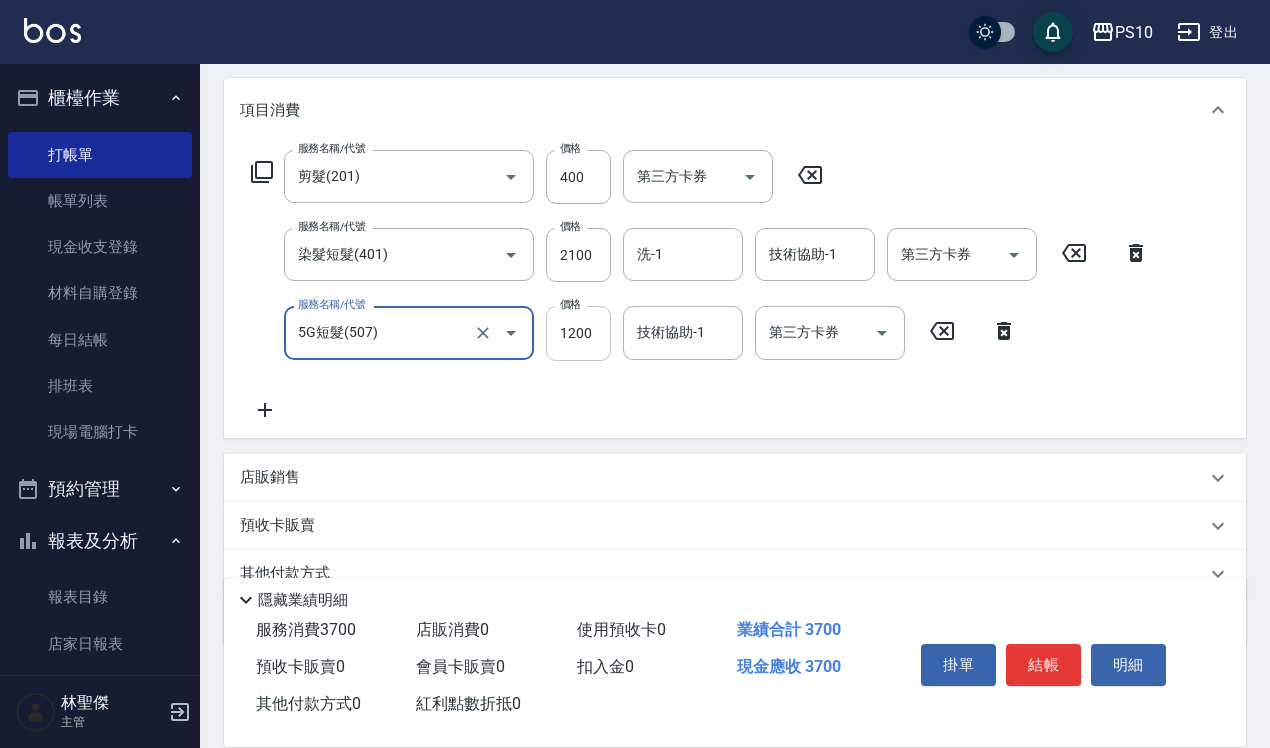 click on "1200" at bounding box center (578, 333) 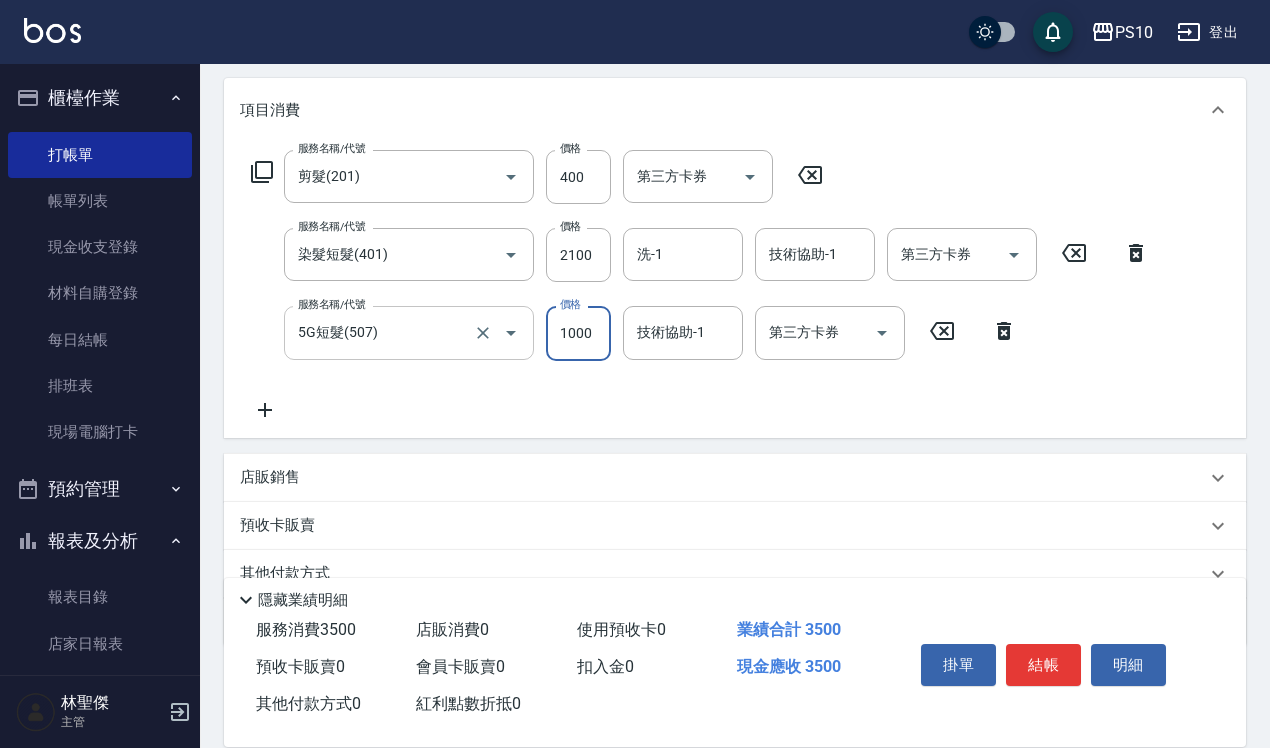 type on "1000" 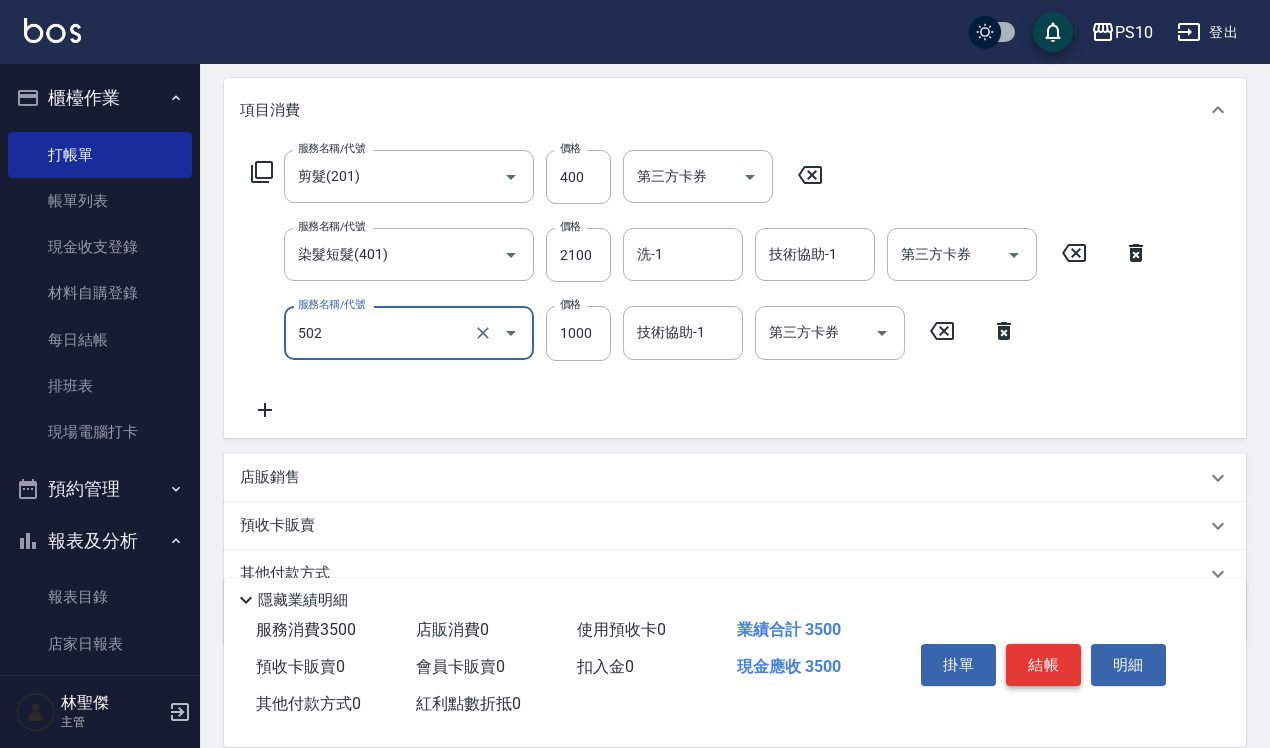 type on "洋甘菊護髮(502)" 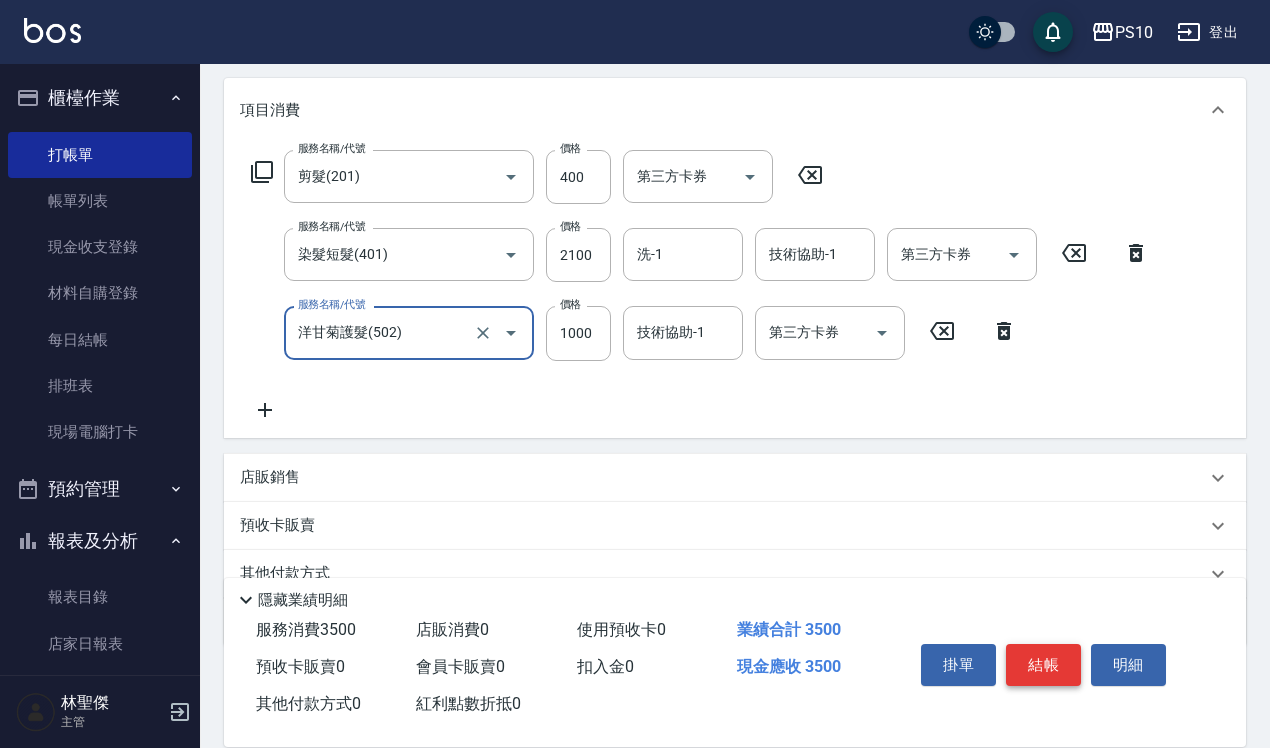 click on "結帳" at bounding box center (1043, 665) 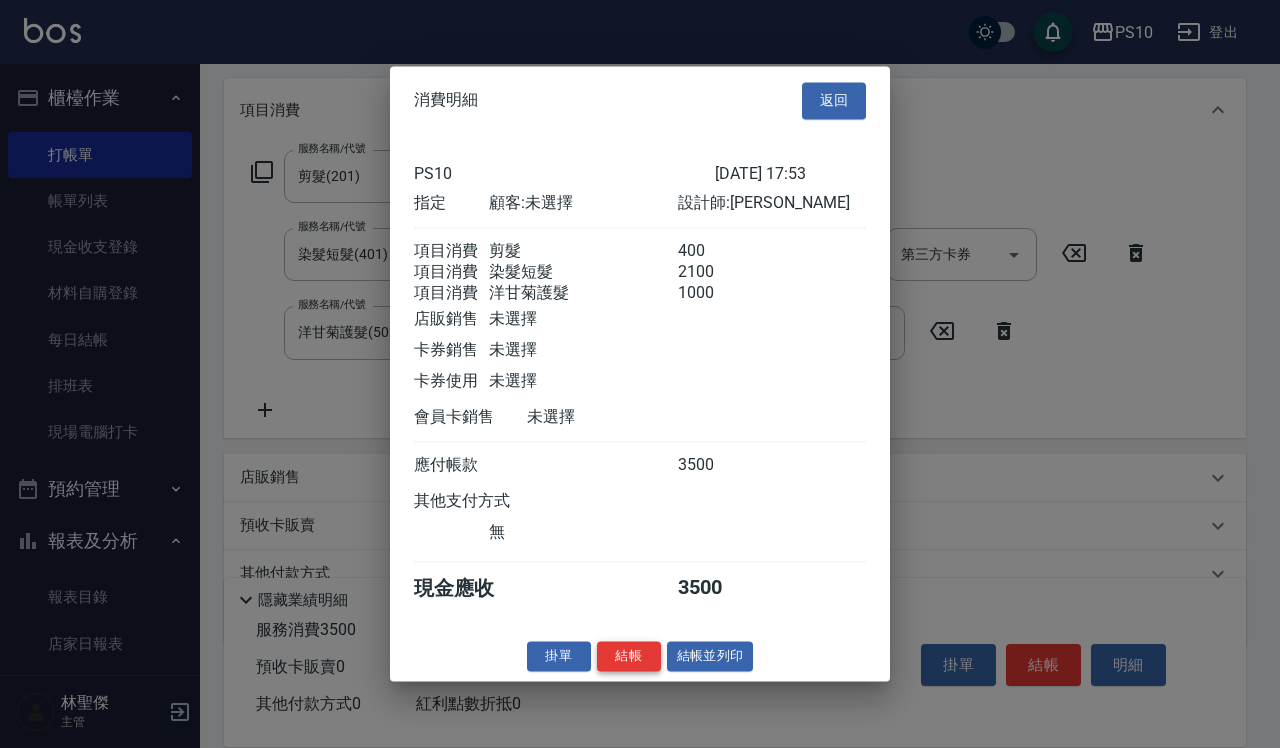 click on "結帳" at bounding box center (629, 656) 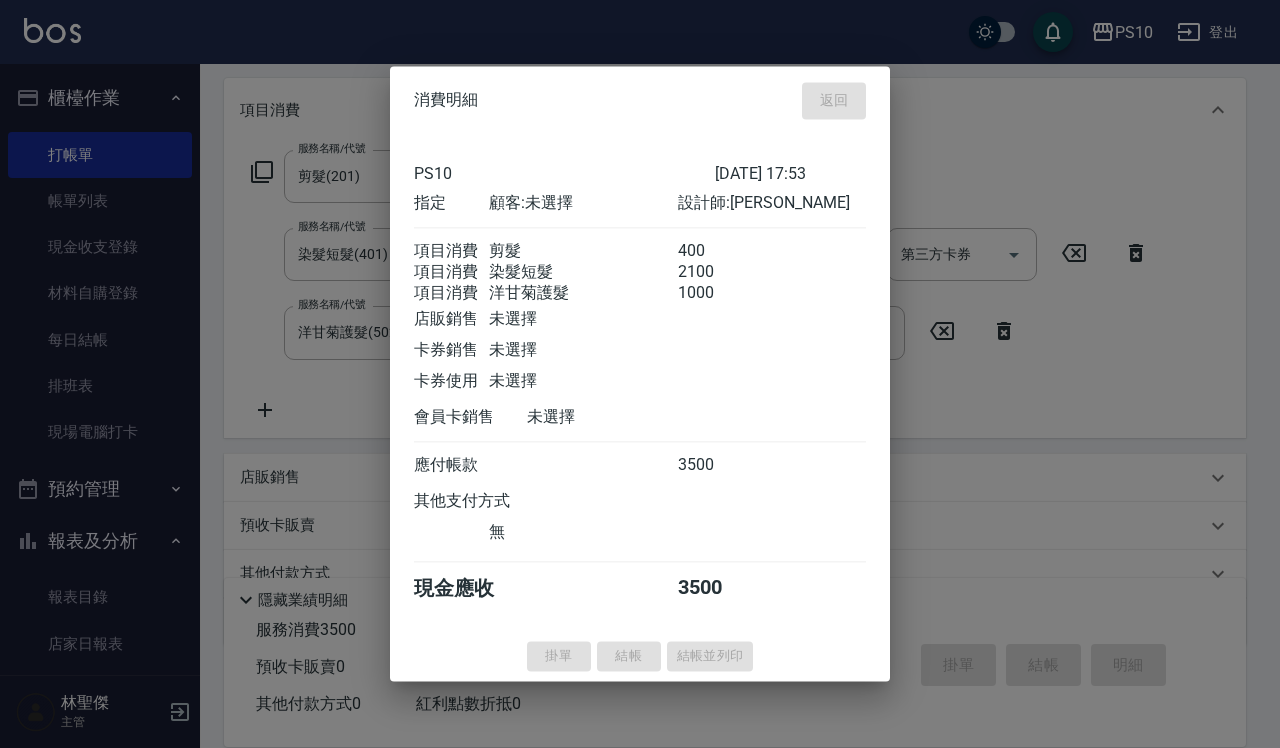 type on "[DATE] 17:54" 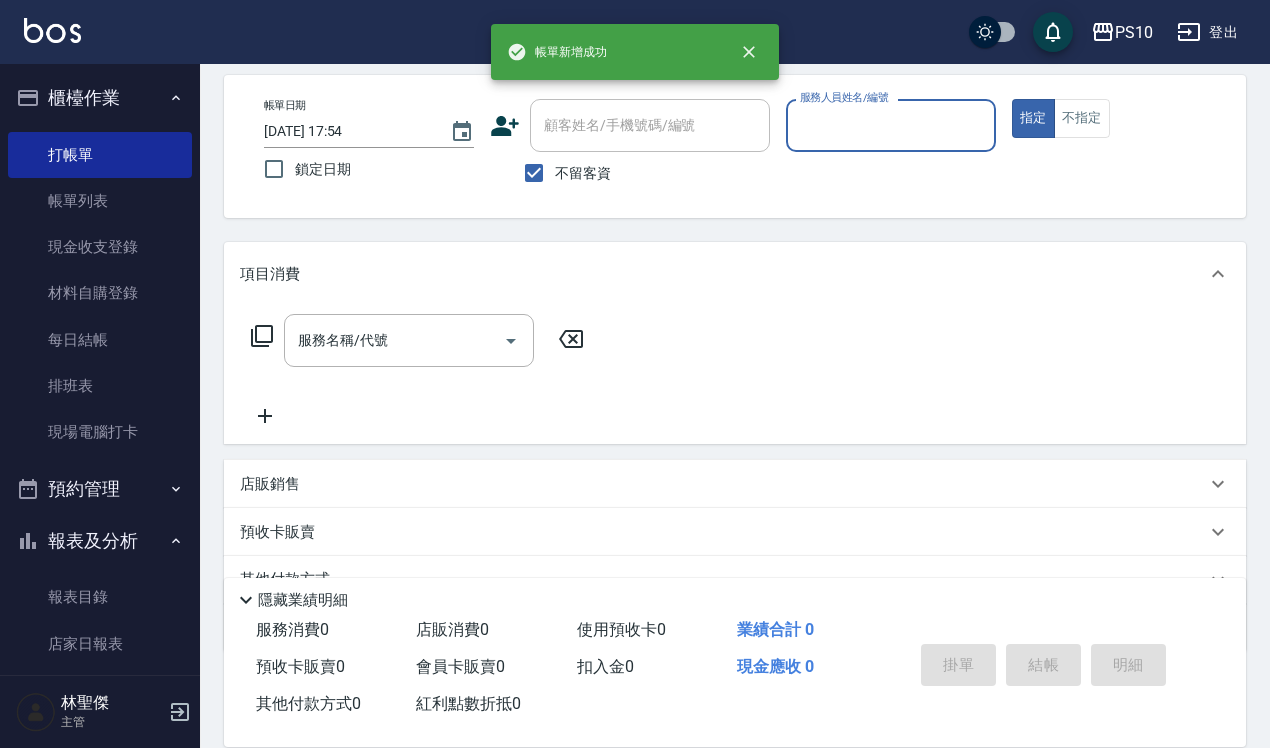 scroll, scrollTop: 0, scrollLeft: 0, axis: both 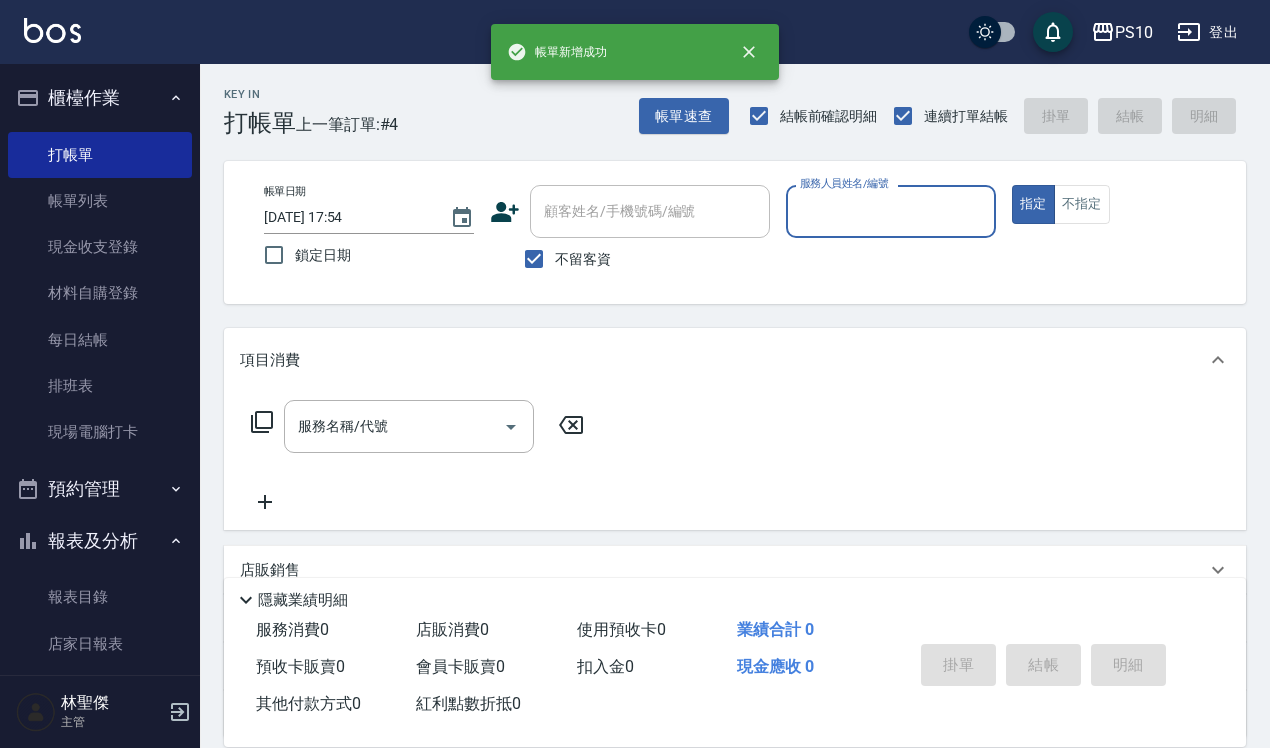 click on "服務人員姓名/編號" at bounding box center (891, 211) 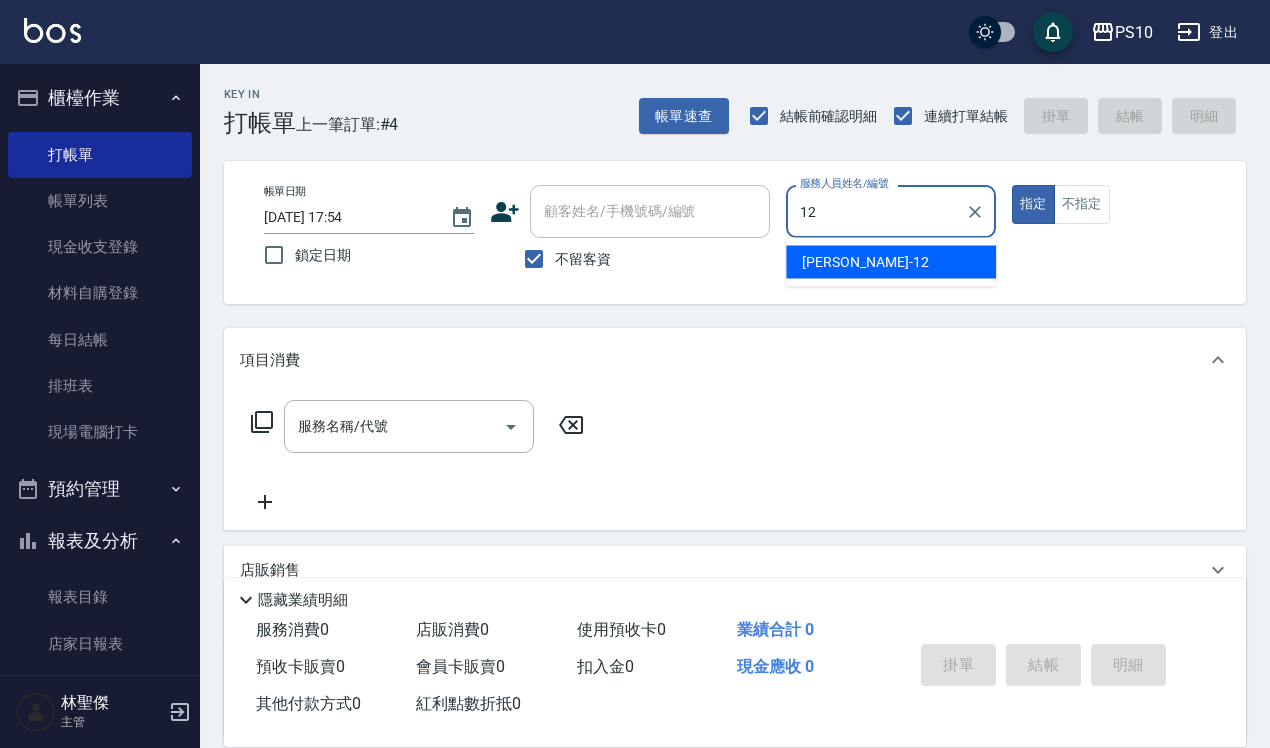 type on "[PERSON_NAME]-12" 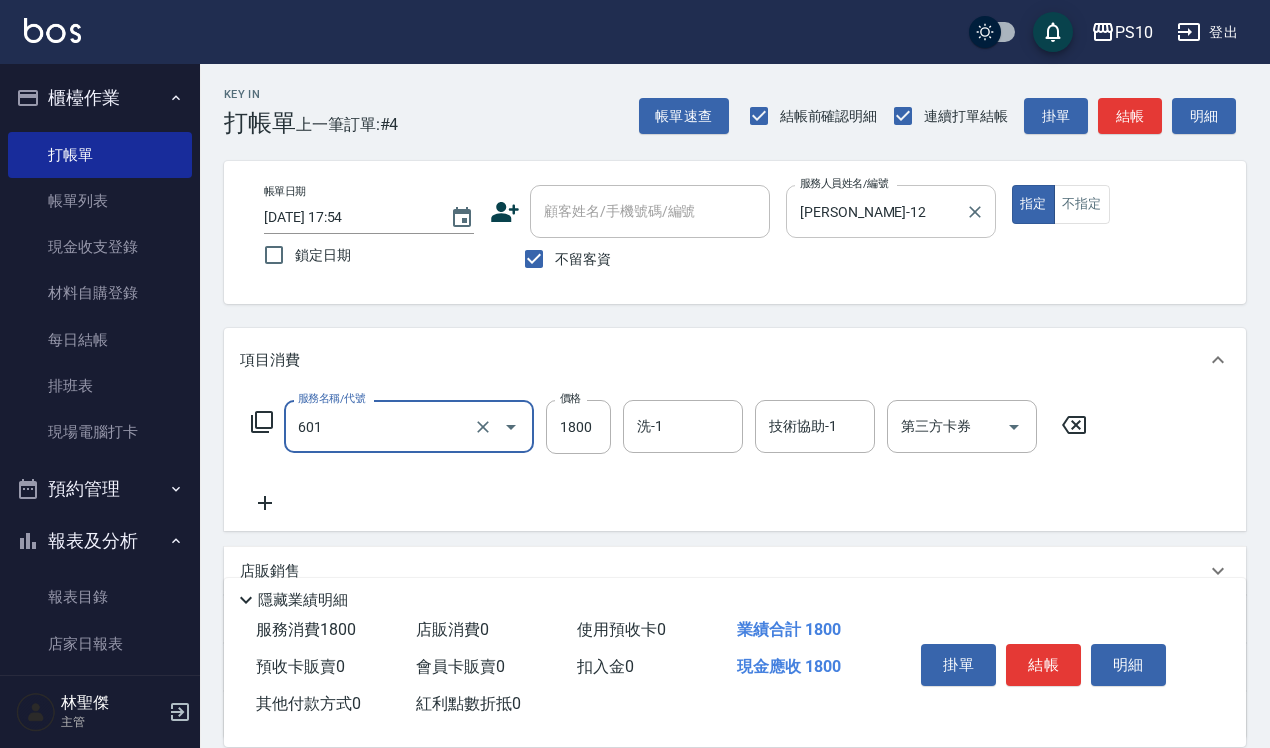 type on "醫學頭皮(601)" 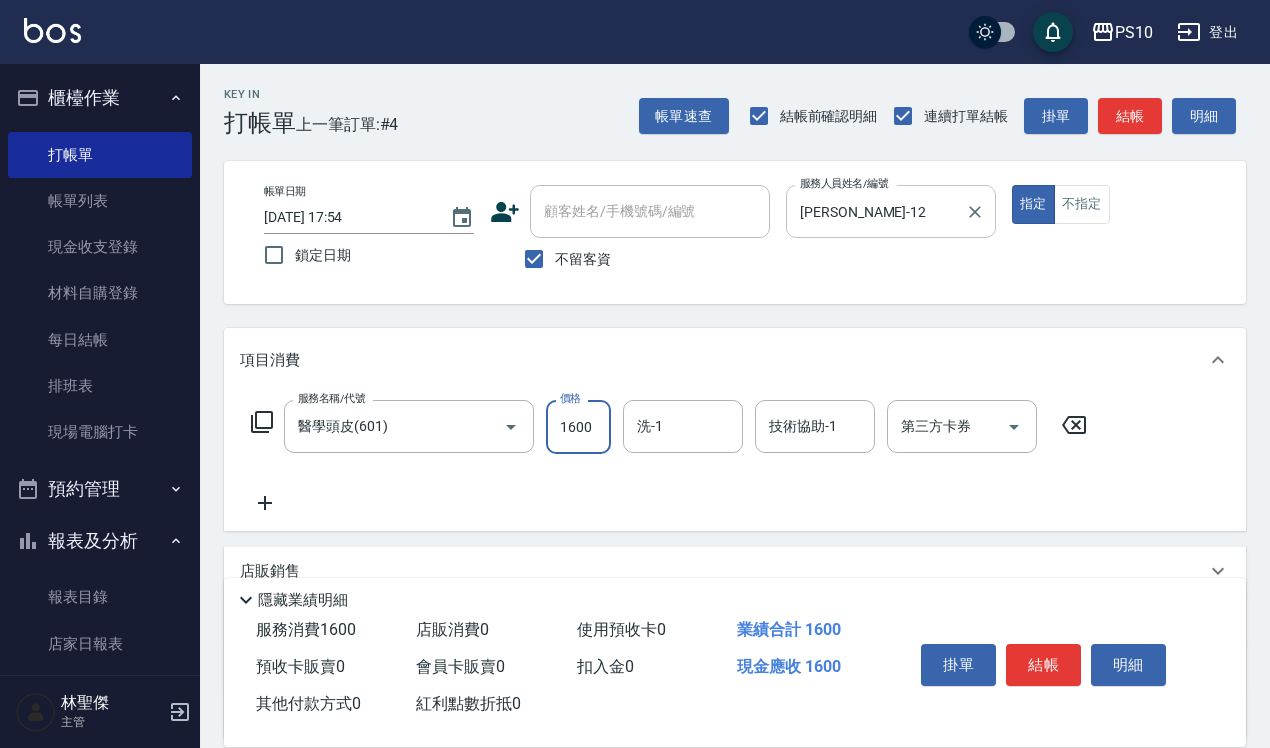 type on "1600" 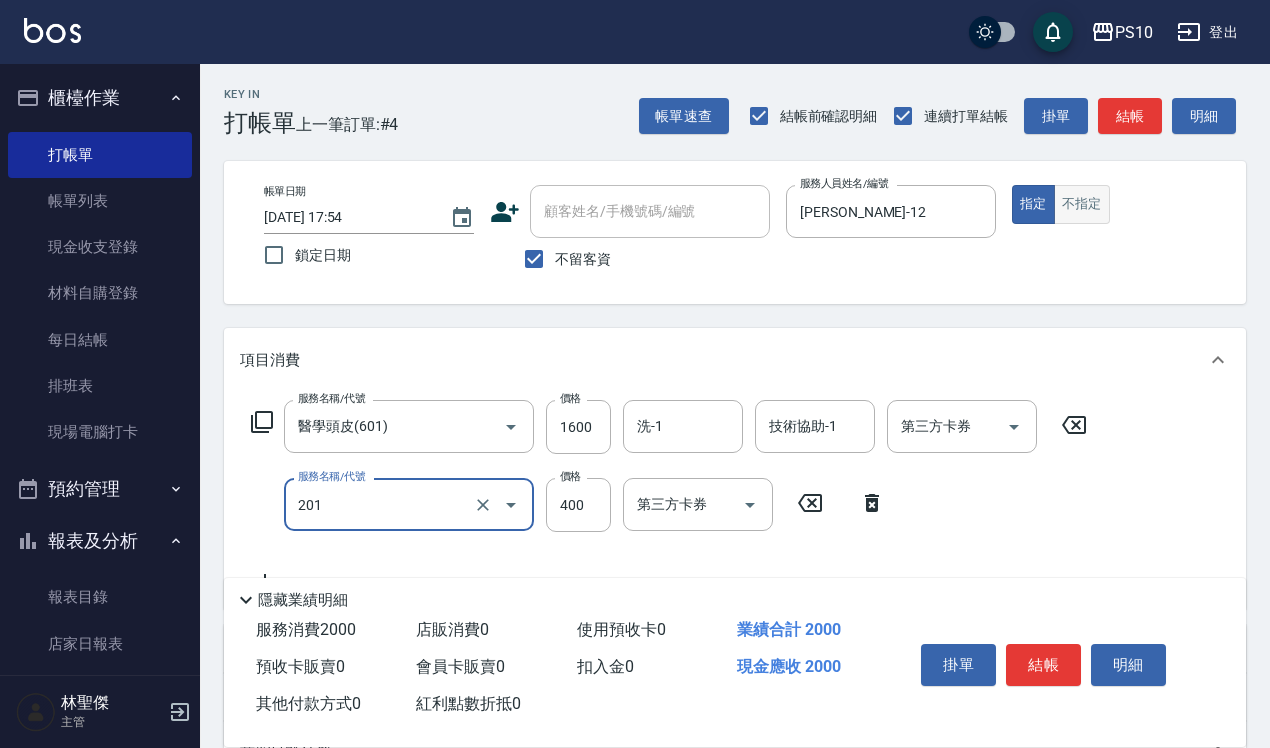 type on "剪髮(201)" 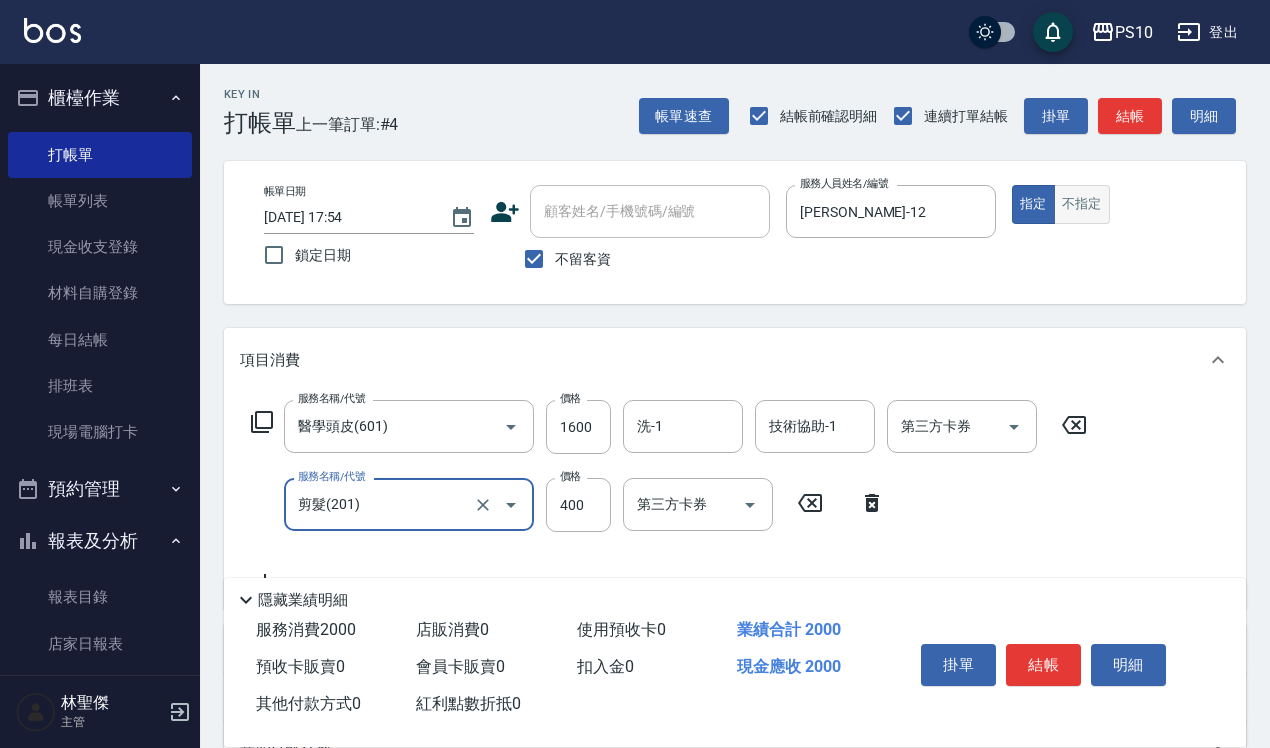 click on "不指定" at bounding box center [1082, 204] 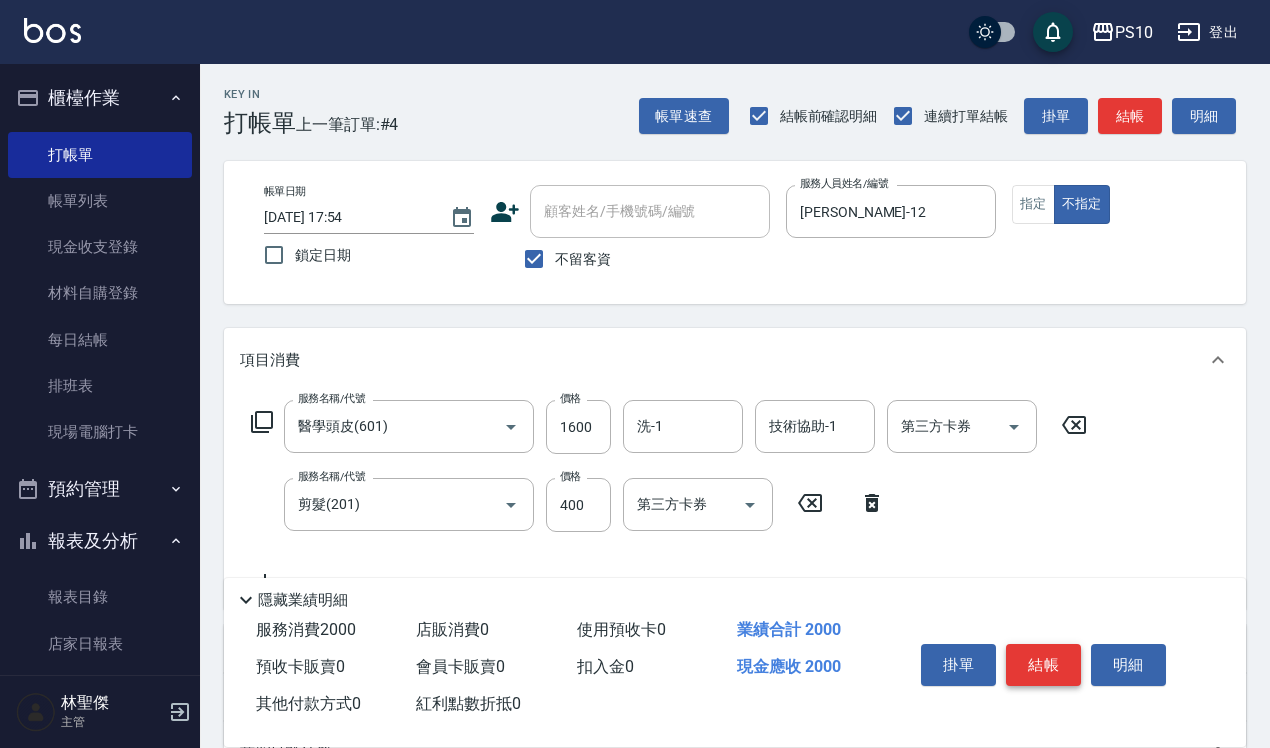 click on "結帳" at bounding box center (1043, 665) 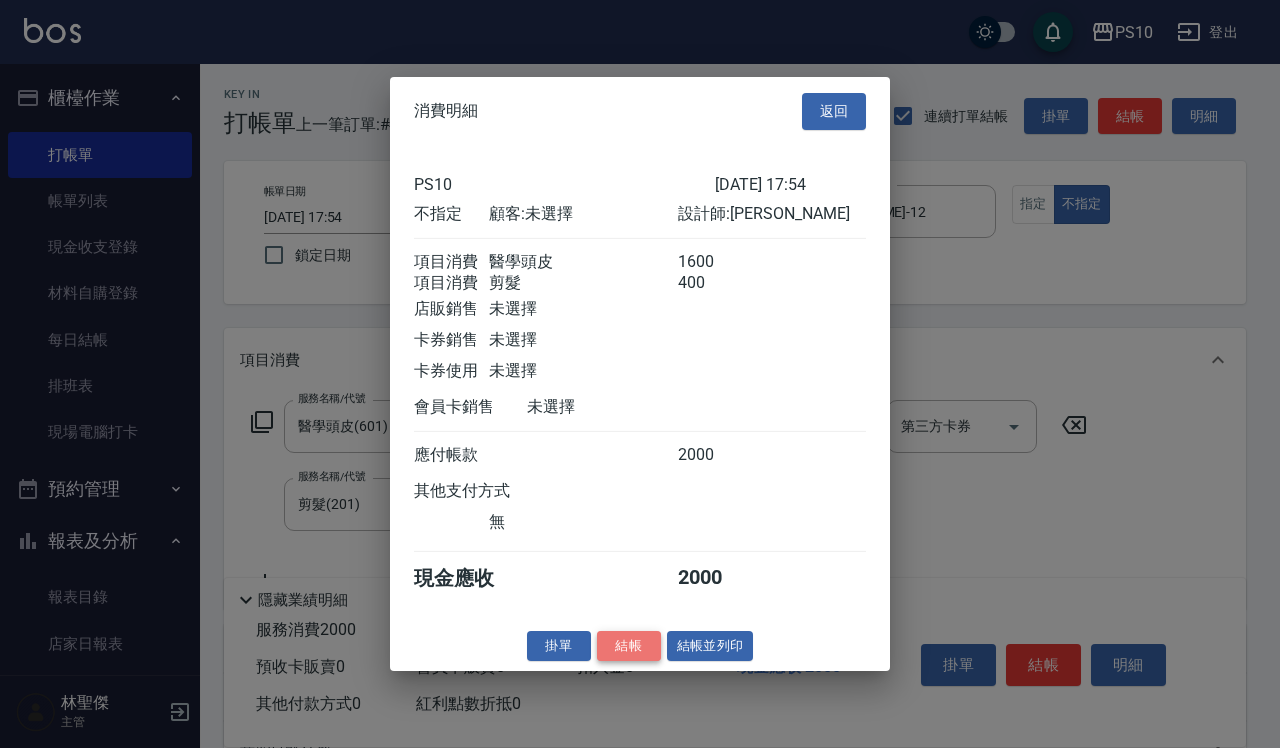 click on "結帳" at bounding box center [629, 645] 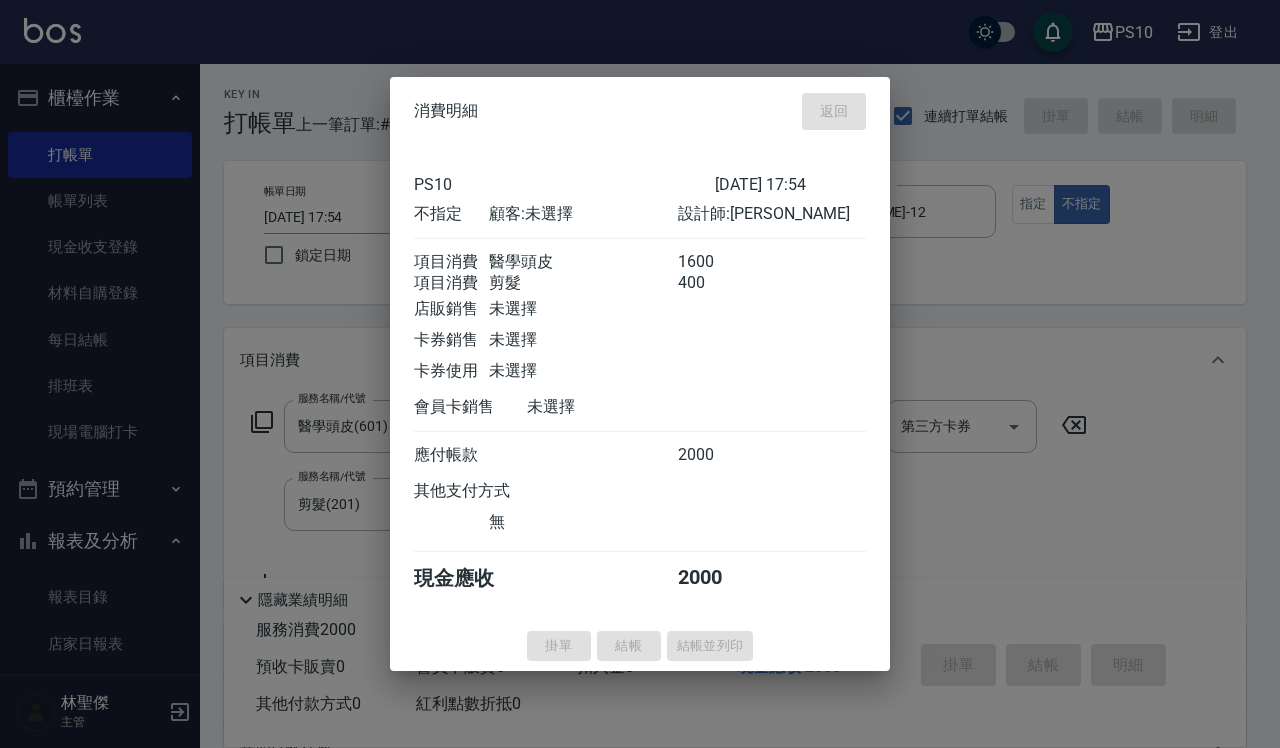 type 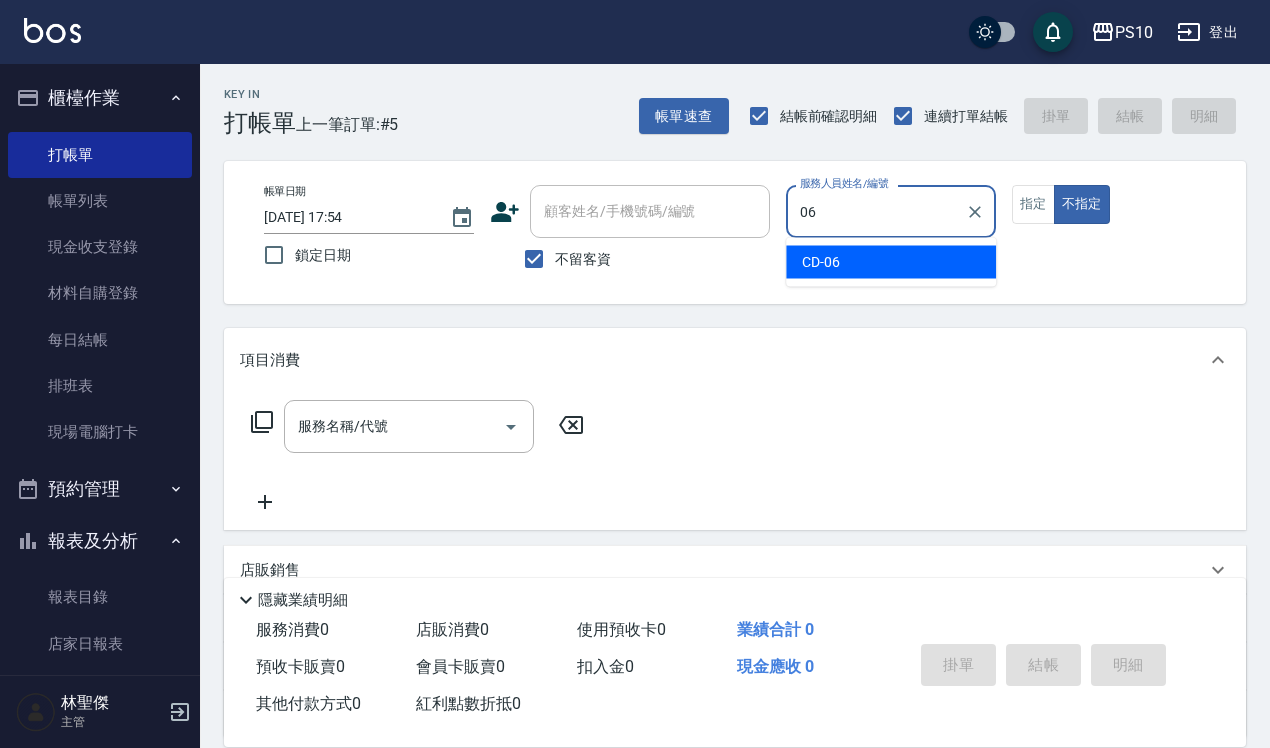 type on "CD-06" 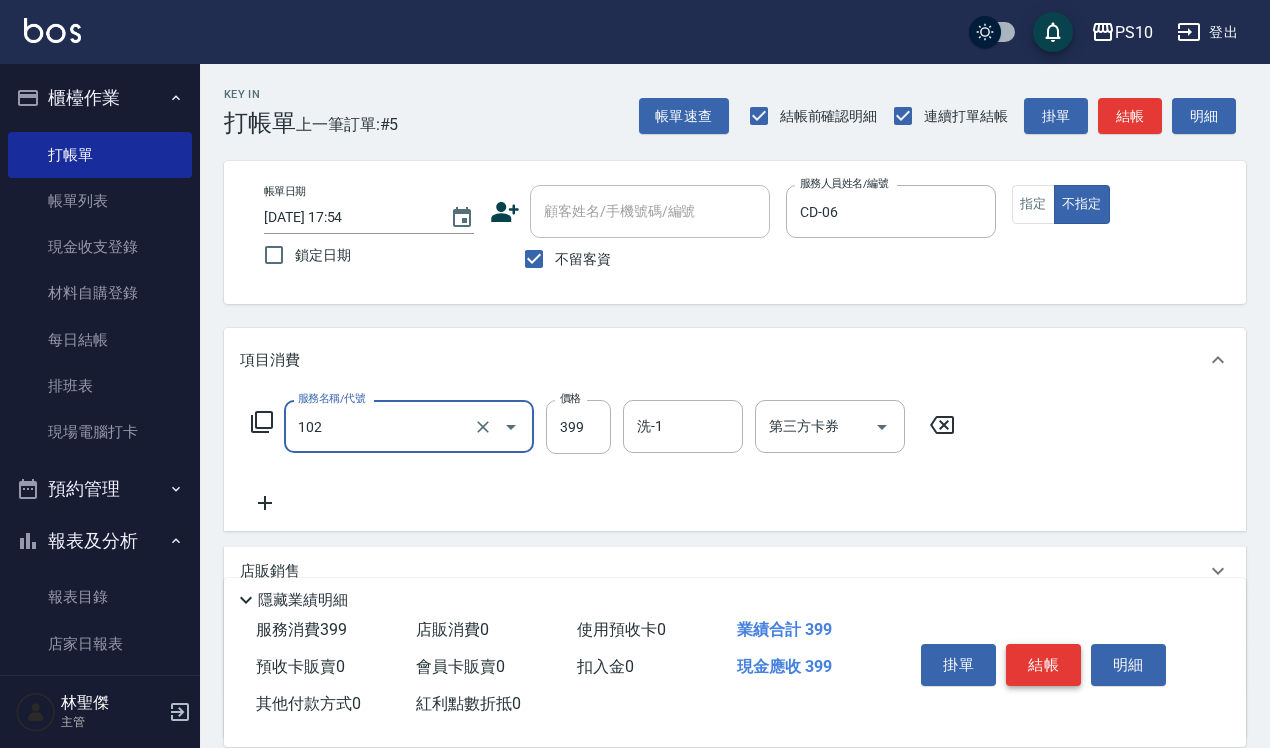 type on "SPA洗髮399(102)" 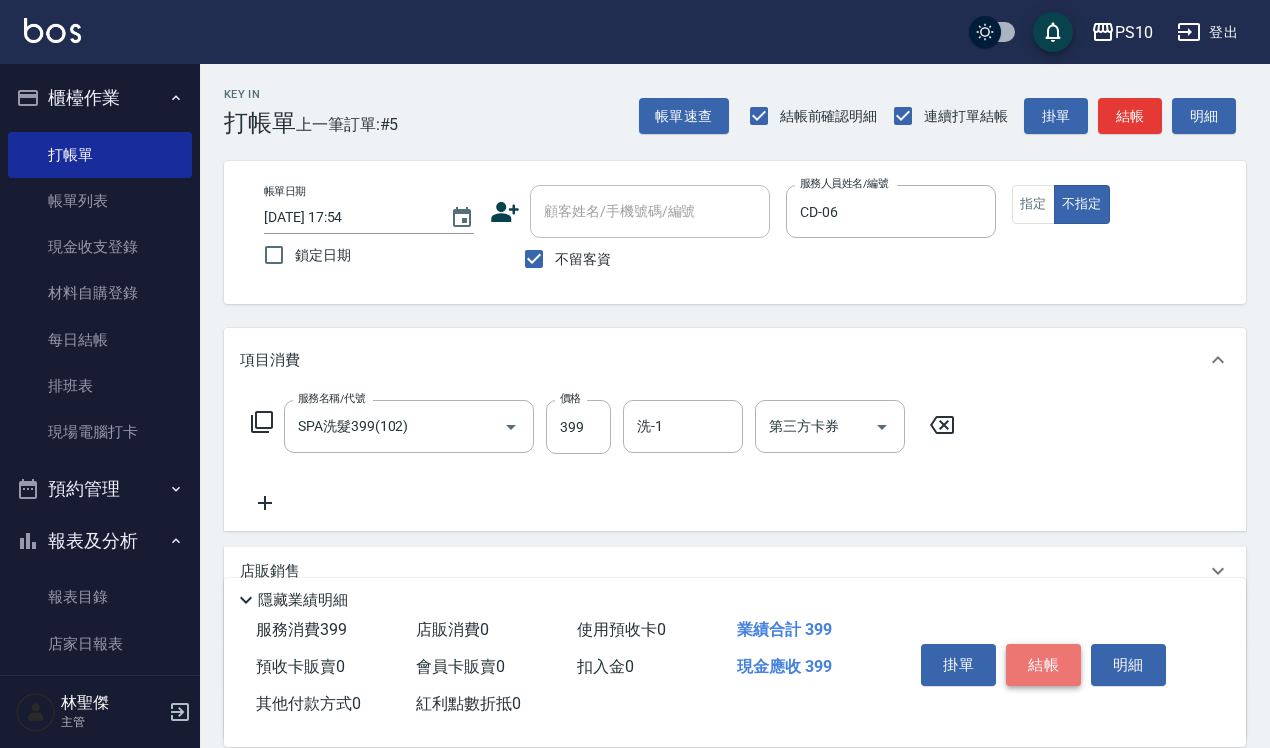 click on "結帳" at bounding box center (1043, 665) 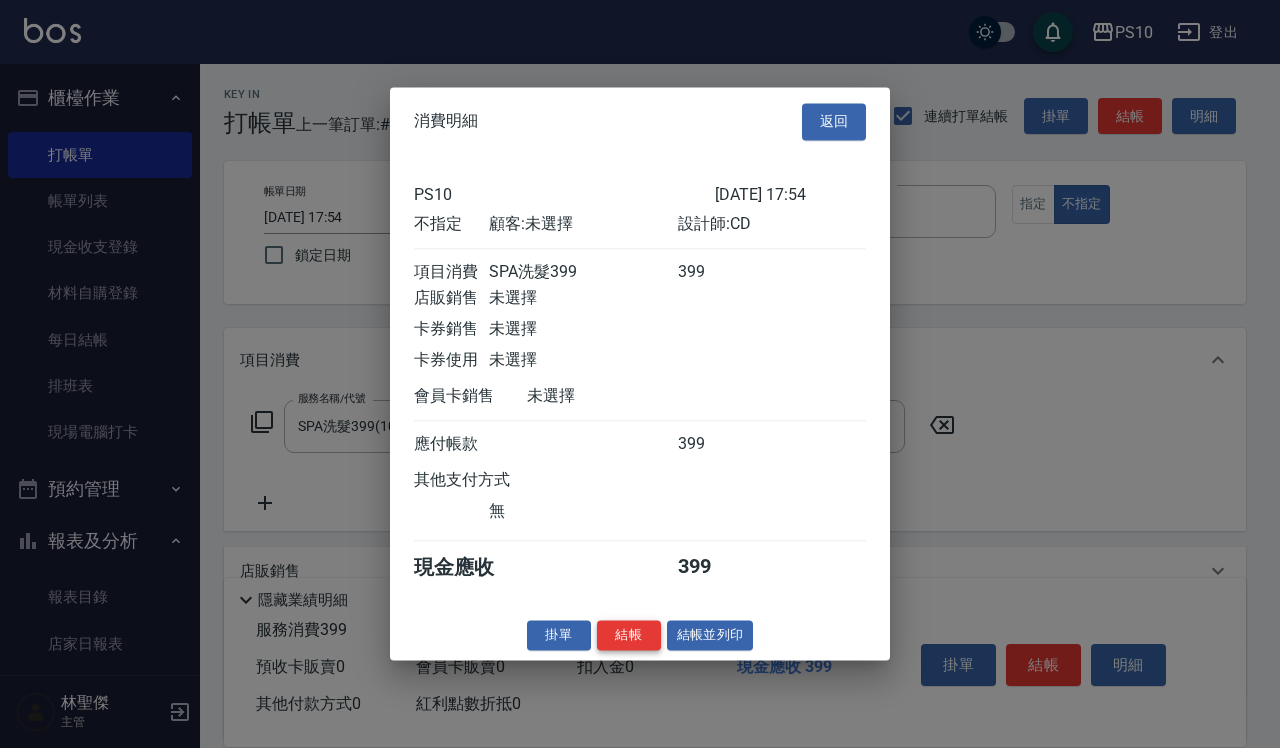 click on "結帳" at bounding box center (629, 635) 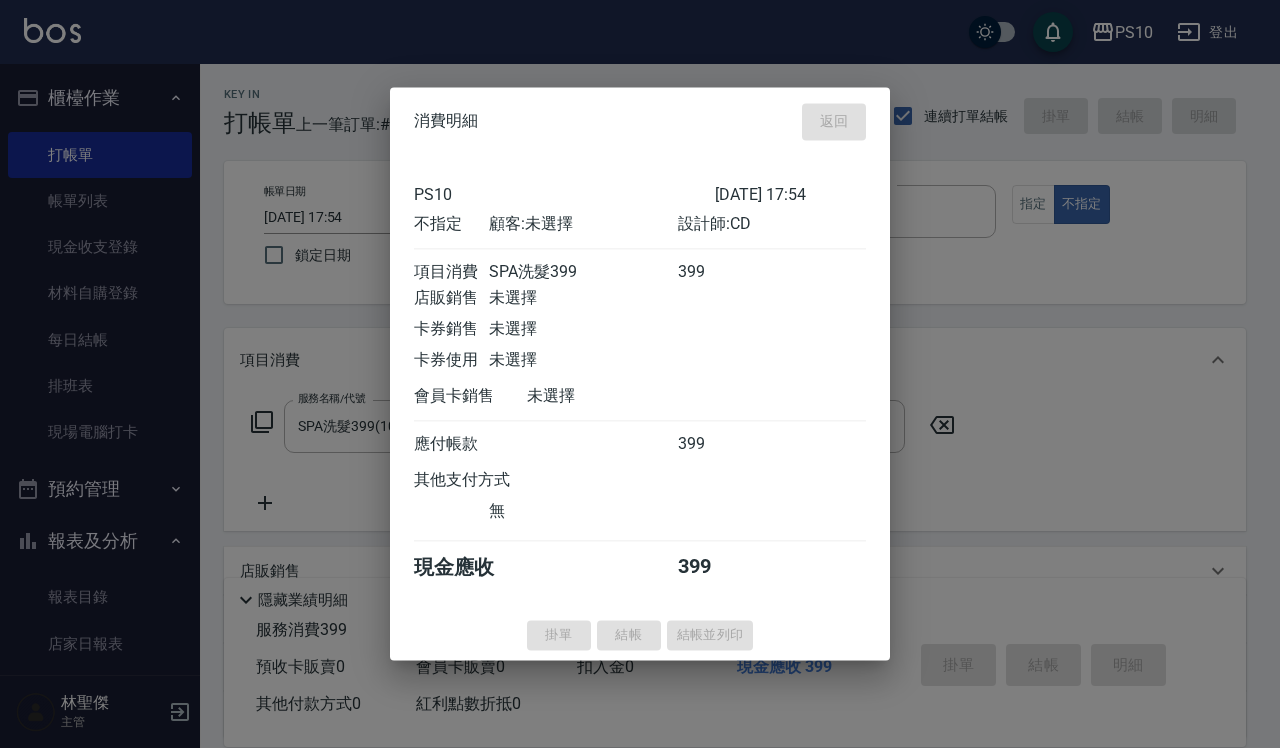 type 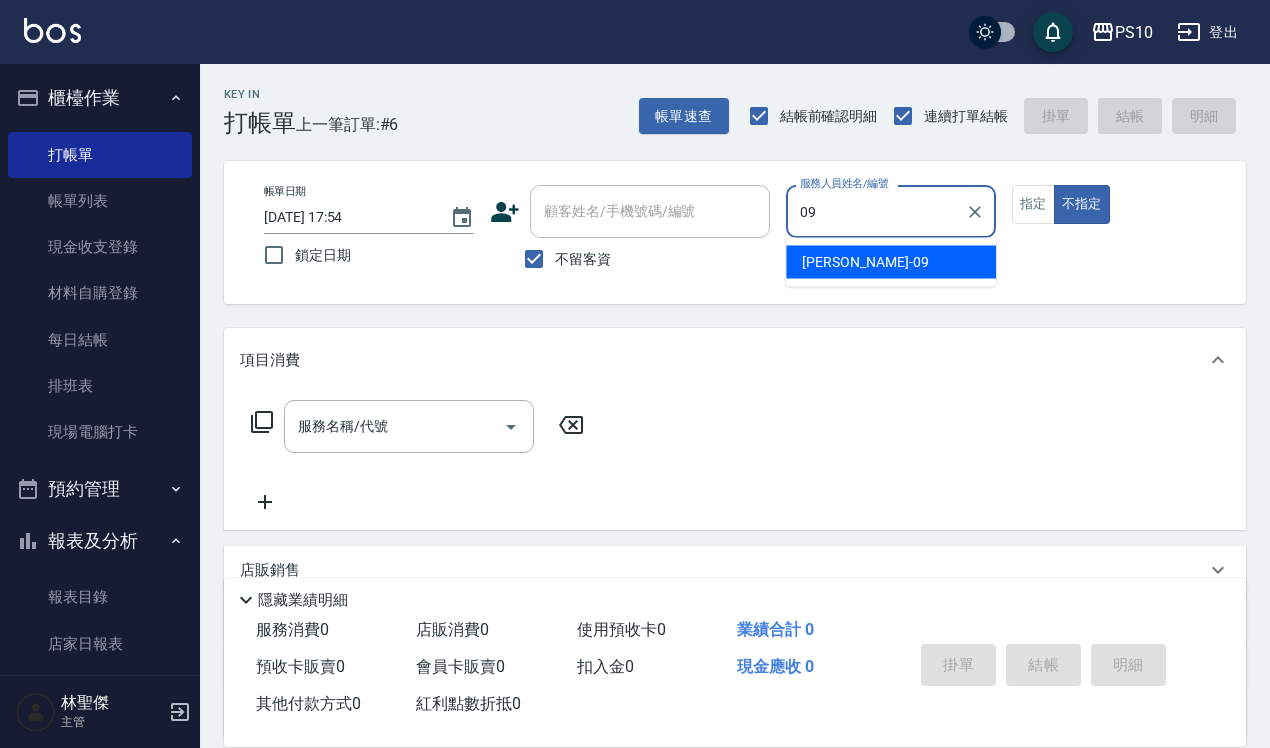 type on "[PERSON_NAME]-09" 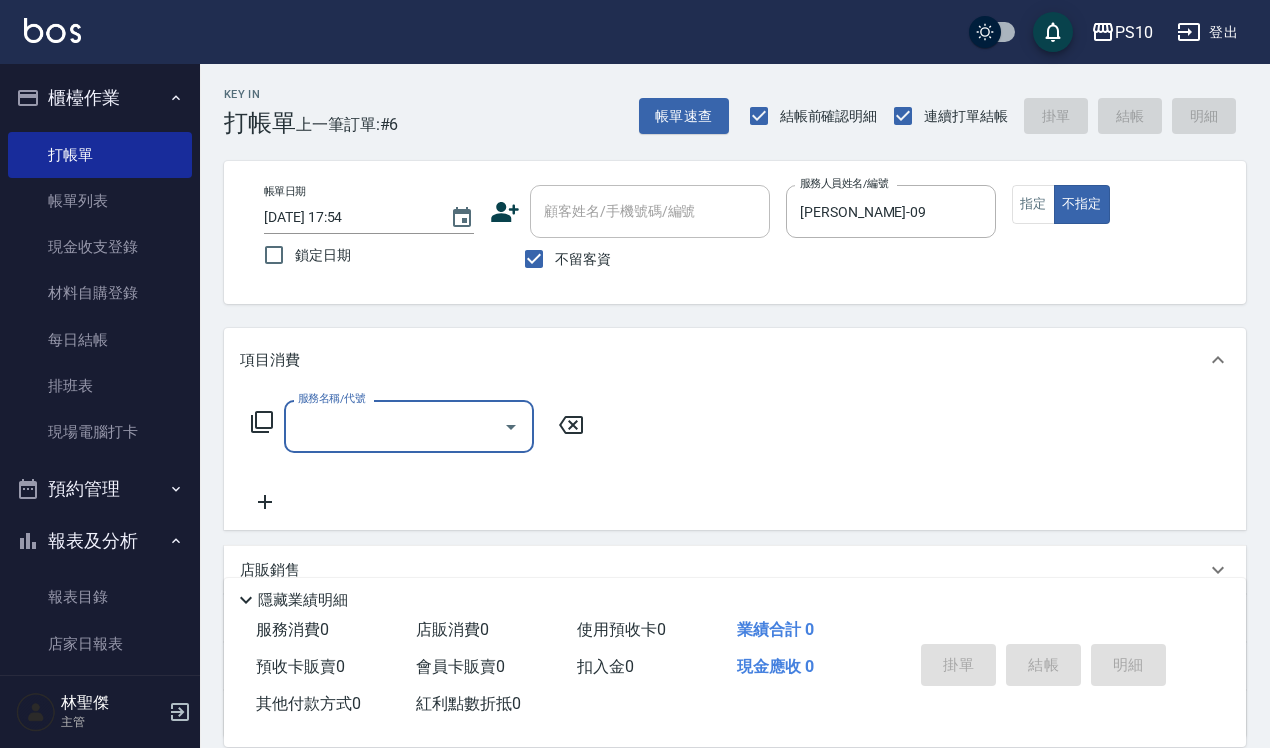 scroll, scrollTop: 250, scrollLeft: 0, axis: vertical 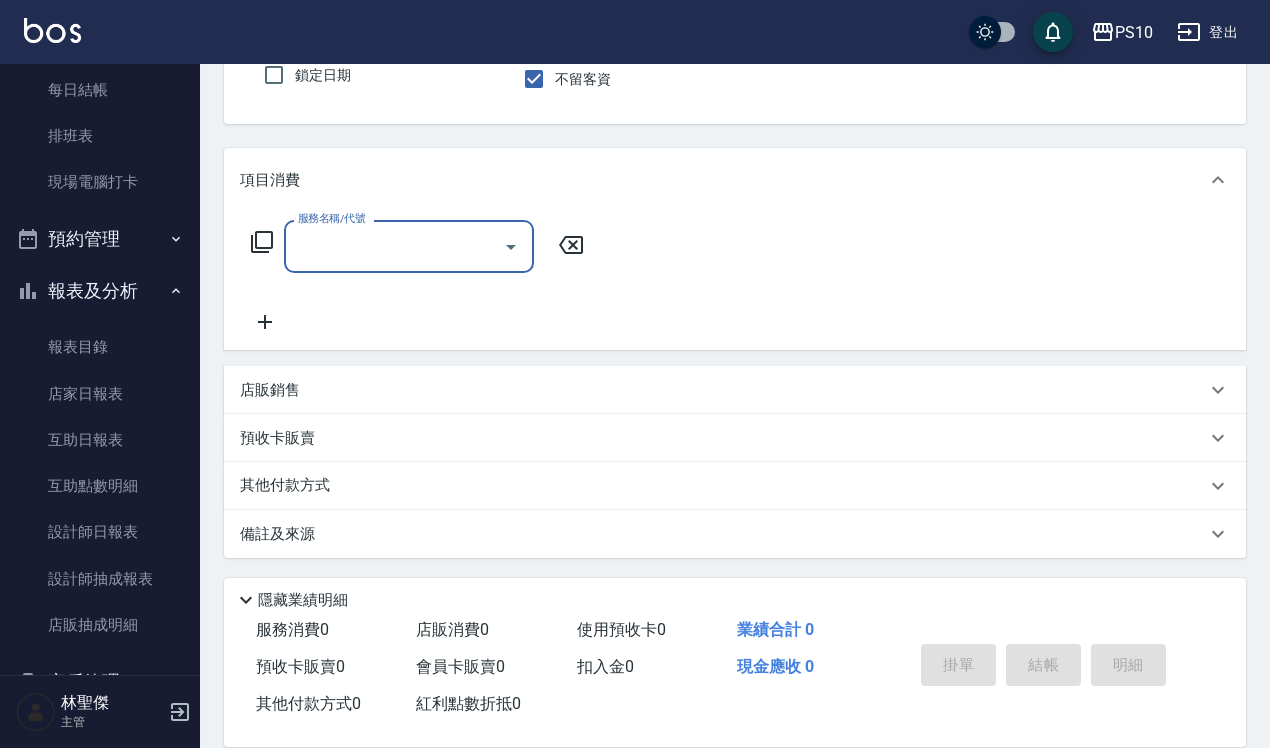 click on "店販銷售" at bounding box center (270, 390) 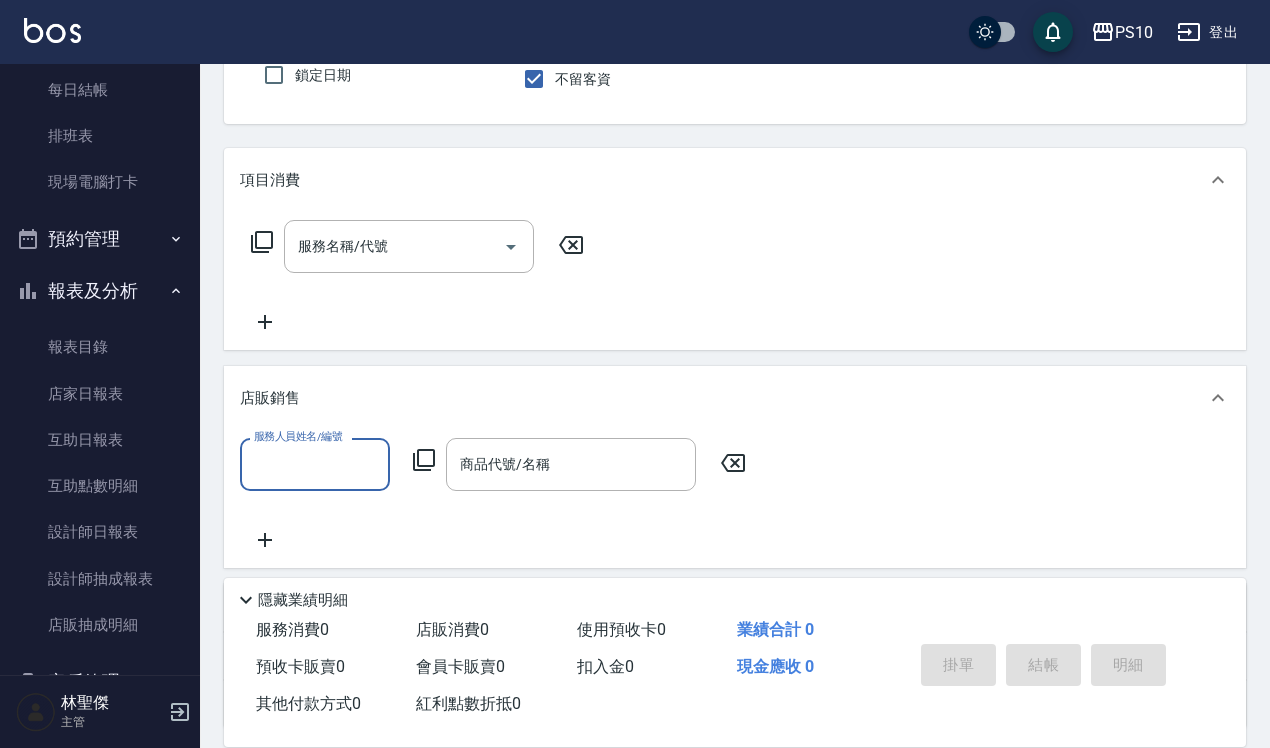 scroll, scrollTop: 0, scrollLeft: 0, axis: both 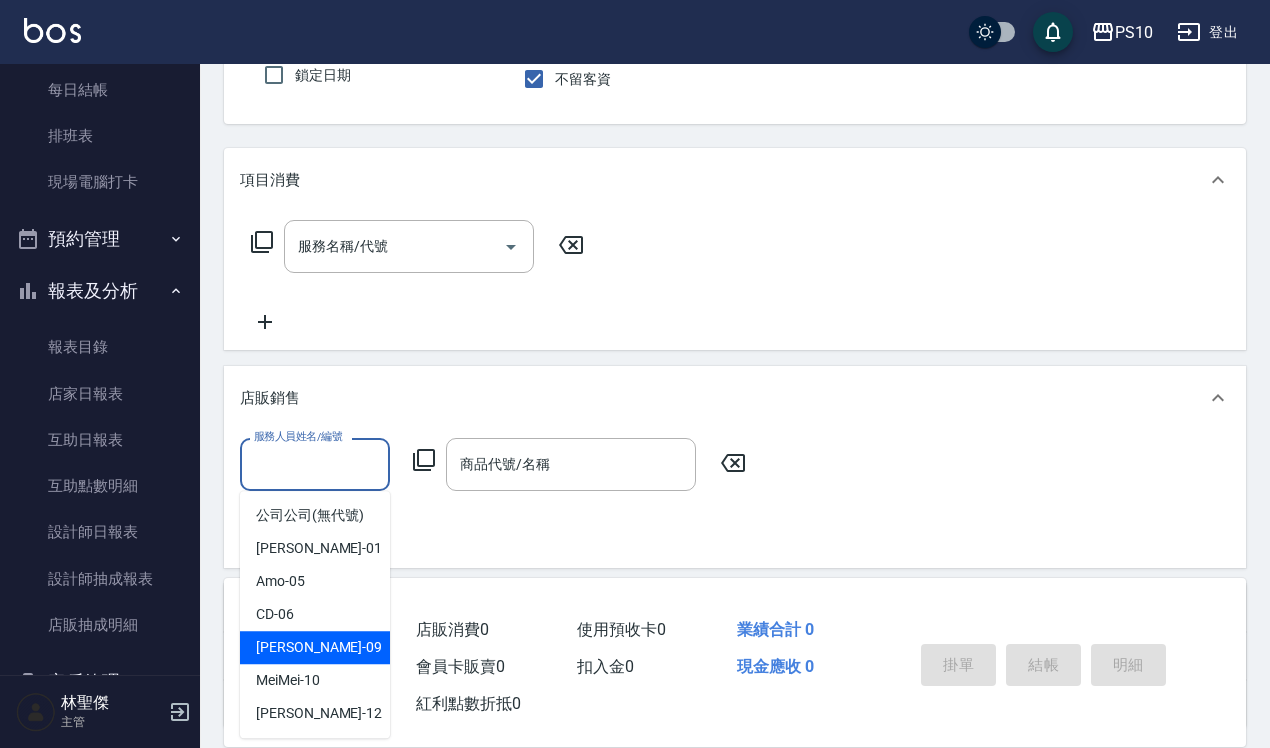 click on "[PERSON_NAME] -09" at bounding box center (315, 647) 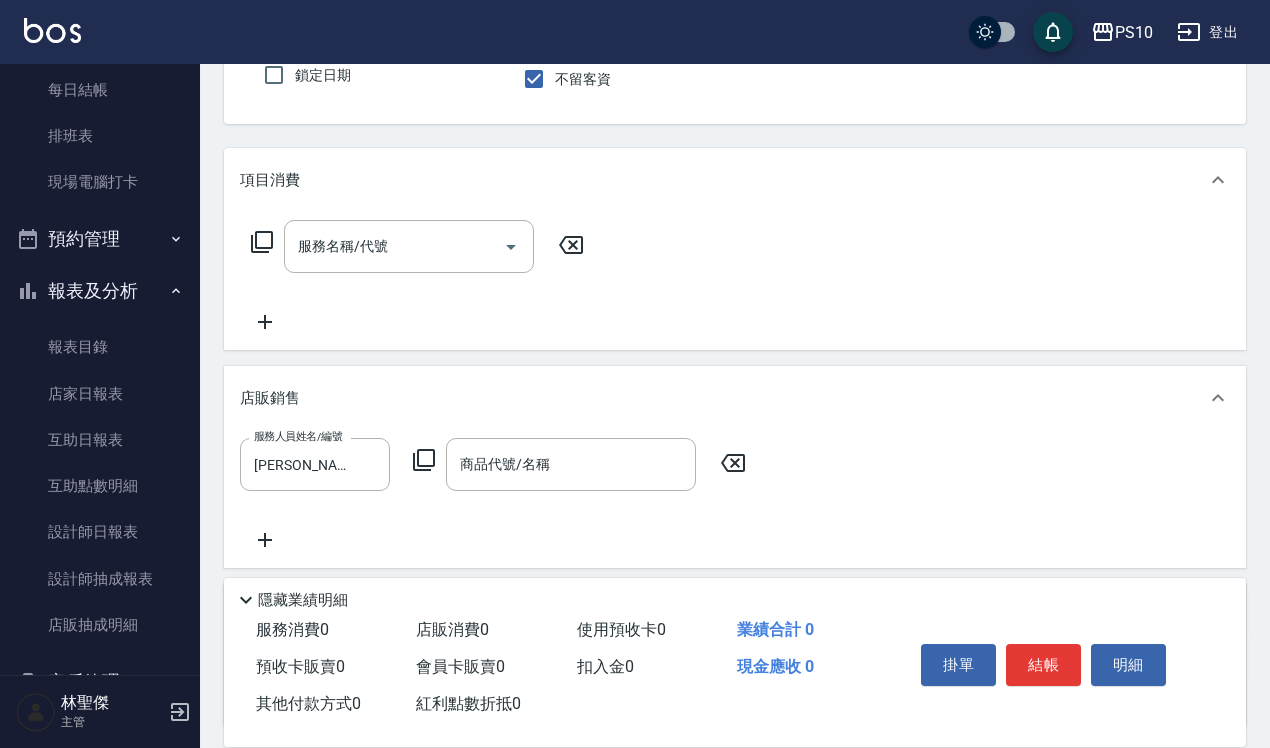 click 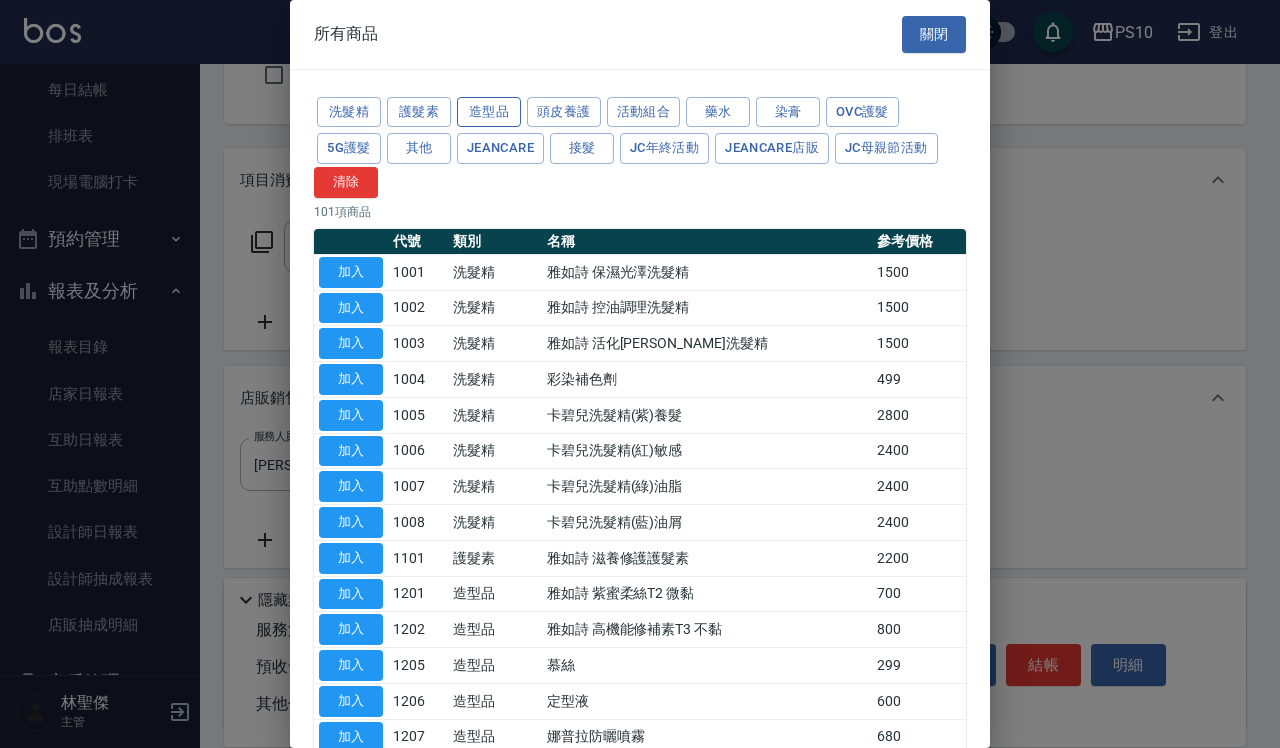 click on "造型品" at bounding box center [489, 112] 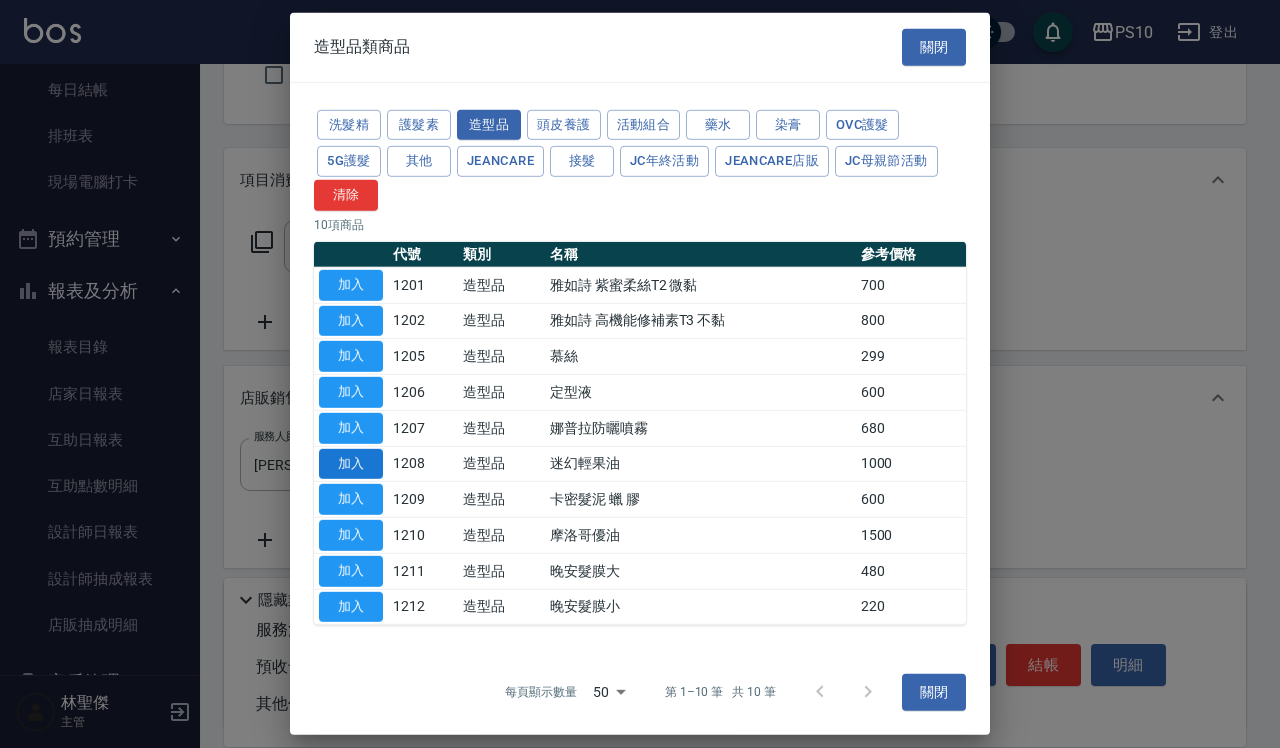 click on "加入" at bounding box center [351, 463] 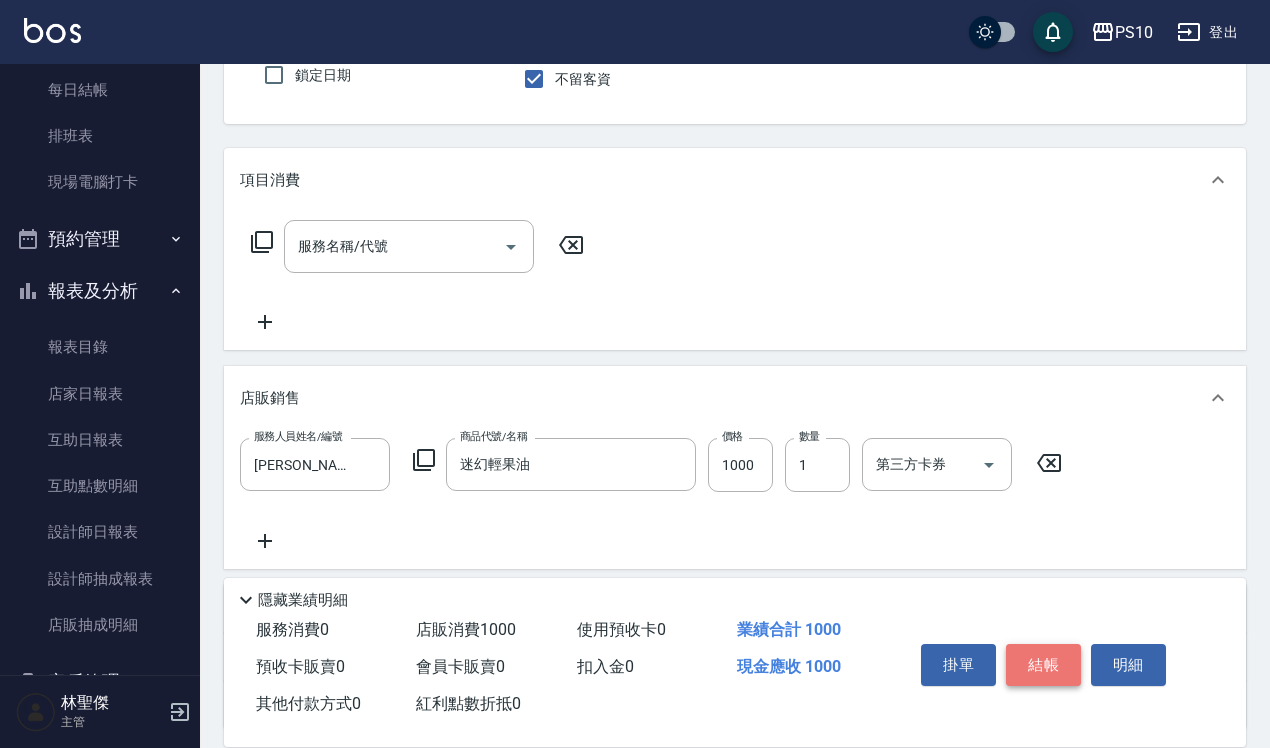 click on "結帳" at bounding box center [1043, 665] 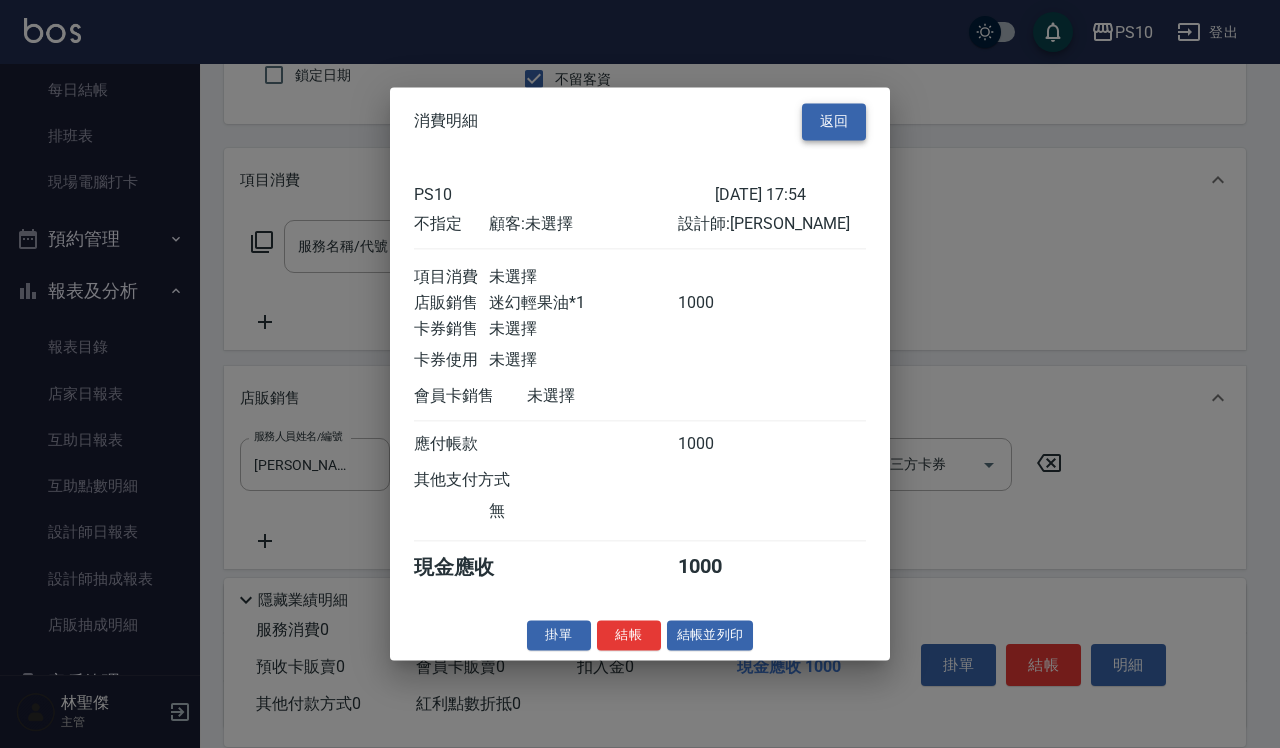 click on "返回" at bounding box center (834, 121) 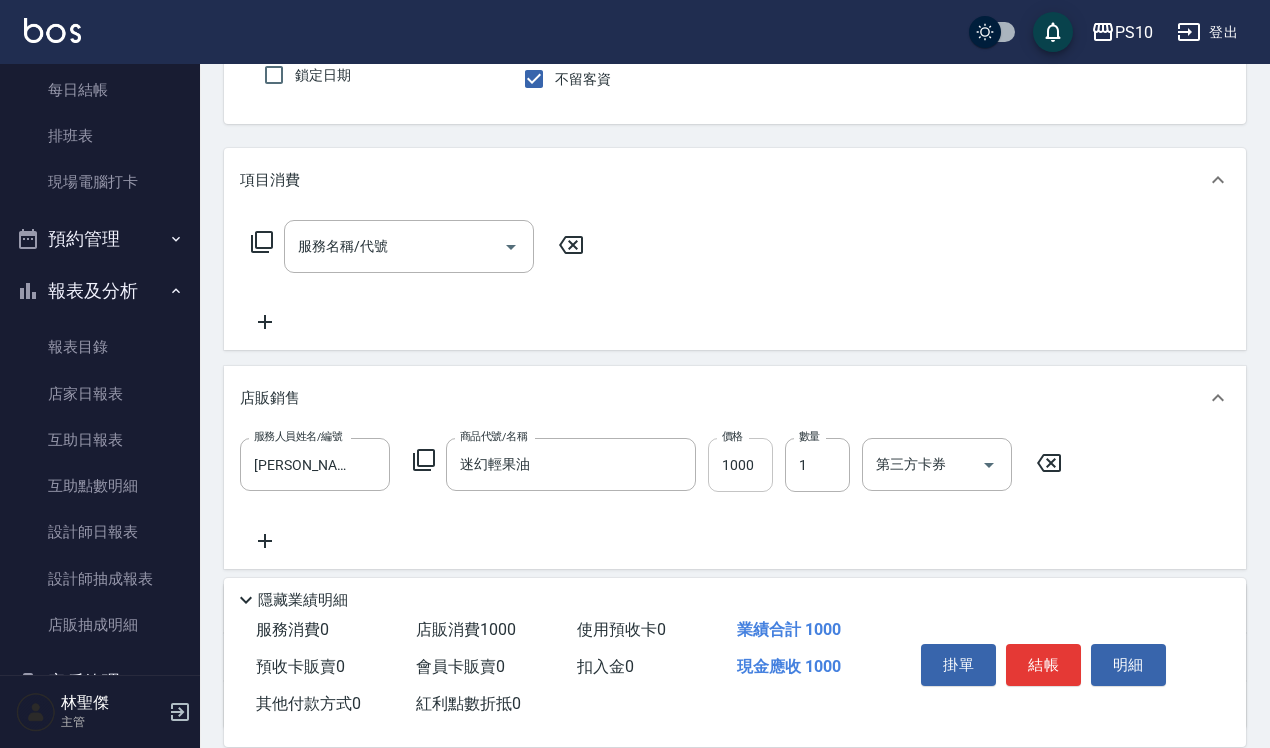 click on "1000" at bounding box center (740, 465) 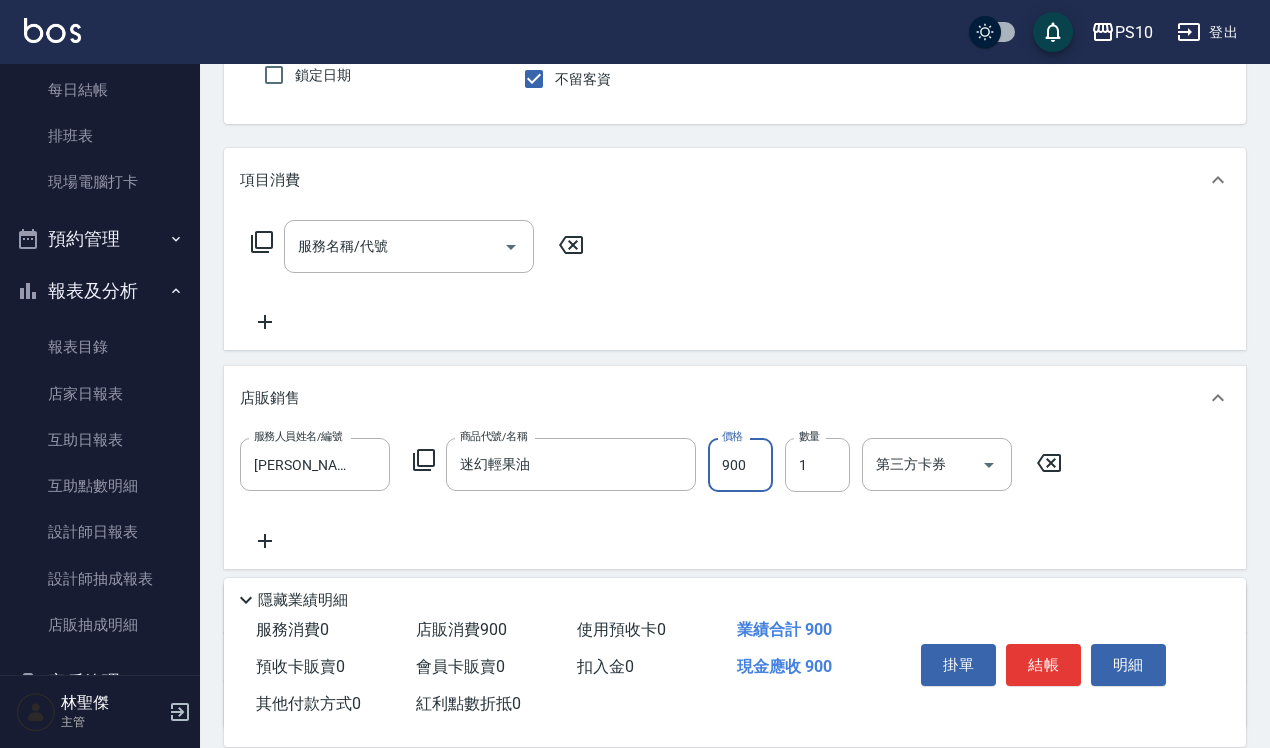 scroll, scrollTop: 0, scrollLeft: 0, axis: both 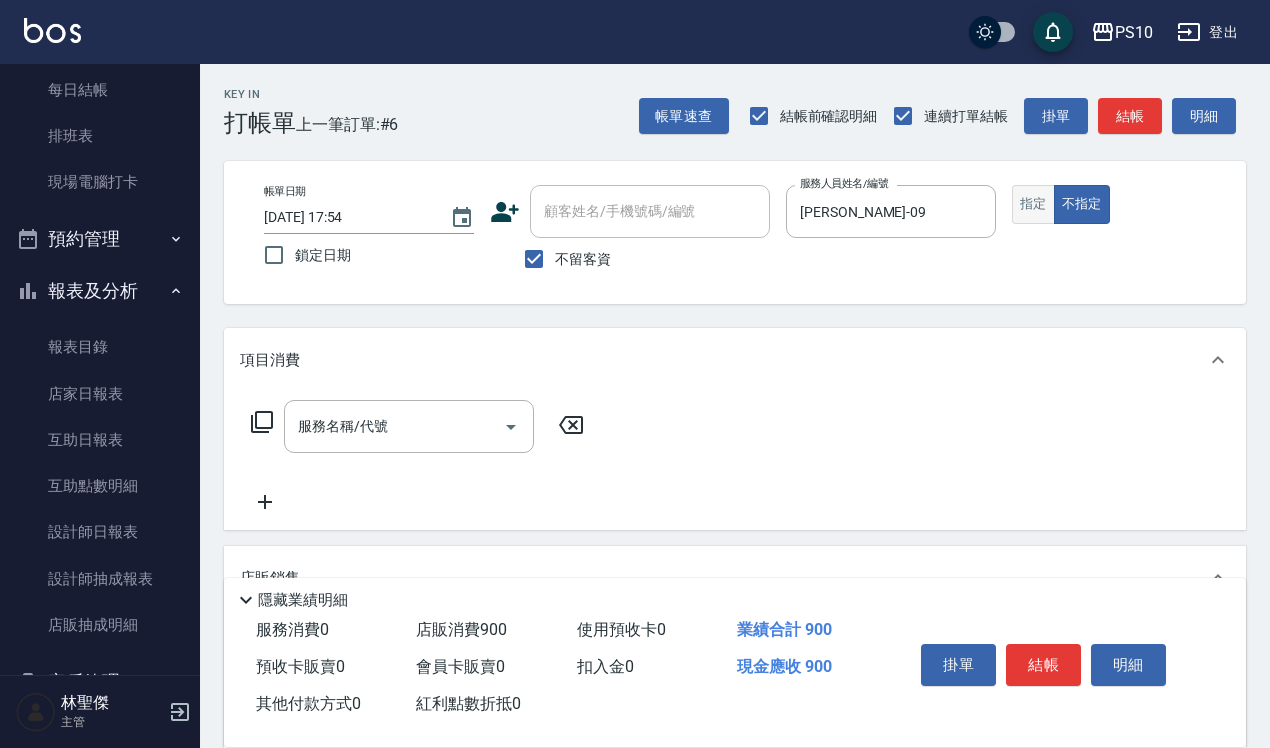 type on "900" 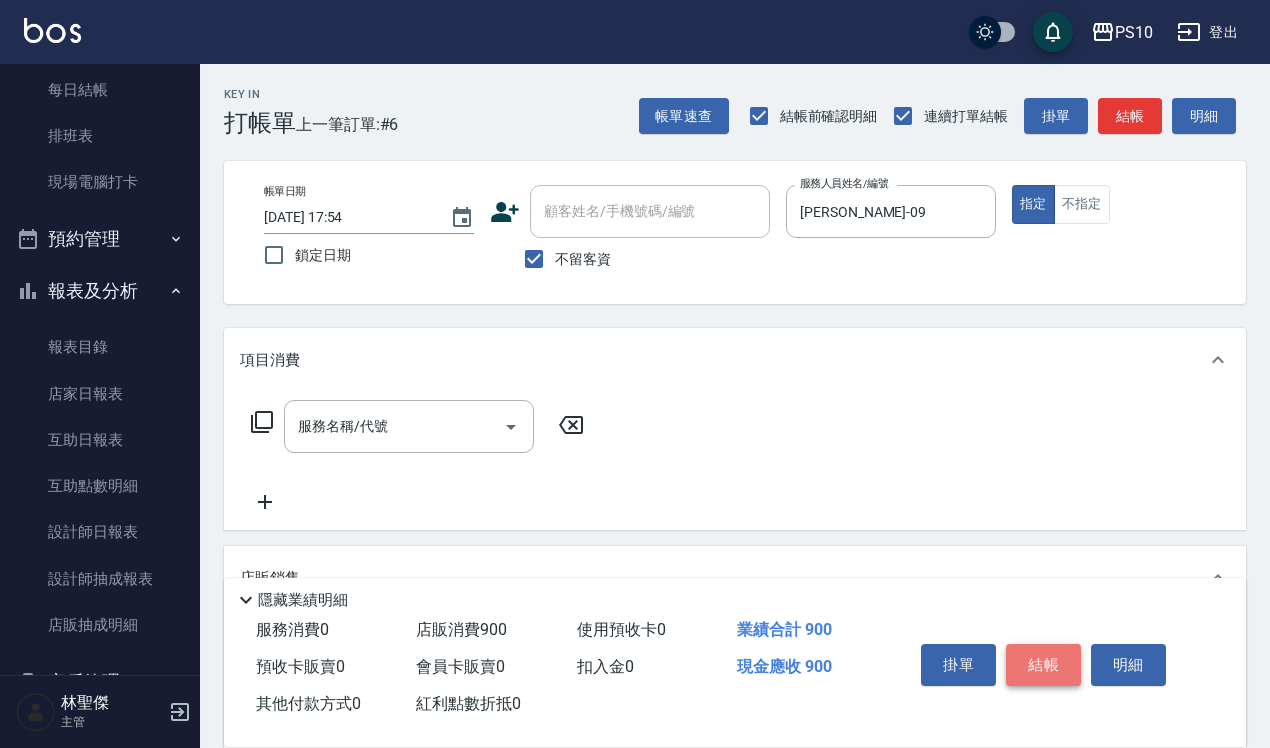 click on "結帳" at bounding box center (1043, 665) 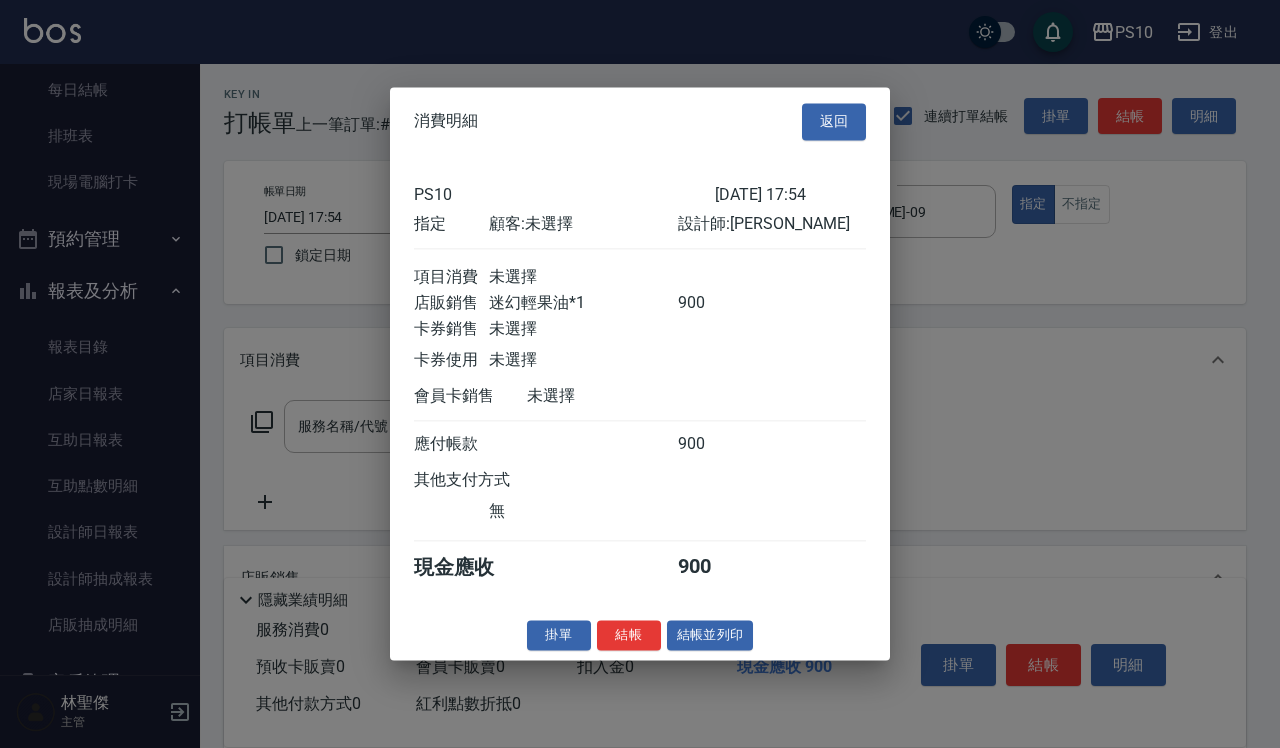click on "結帳" at bounding box center (629, 635) 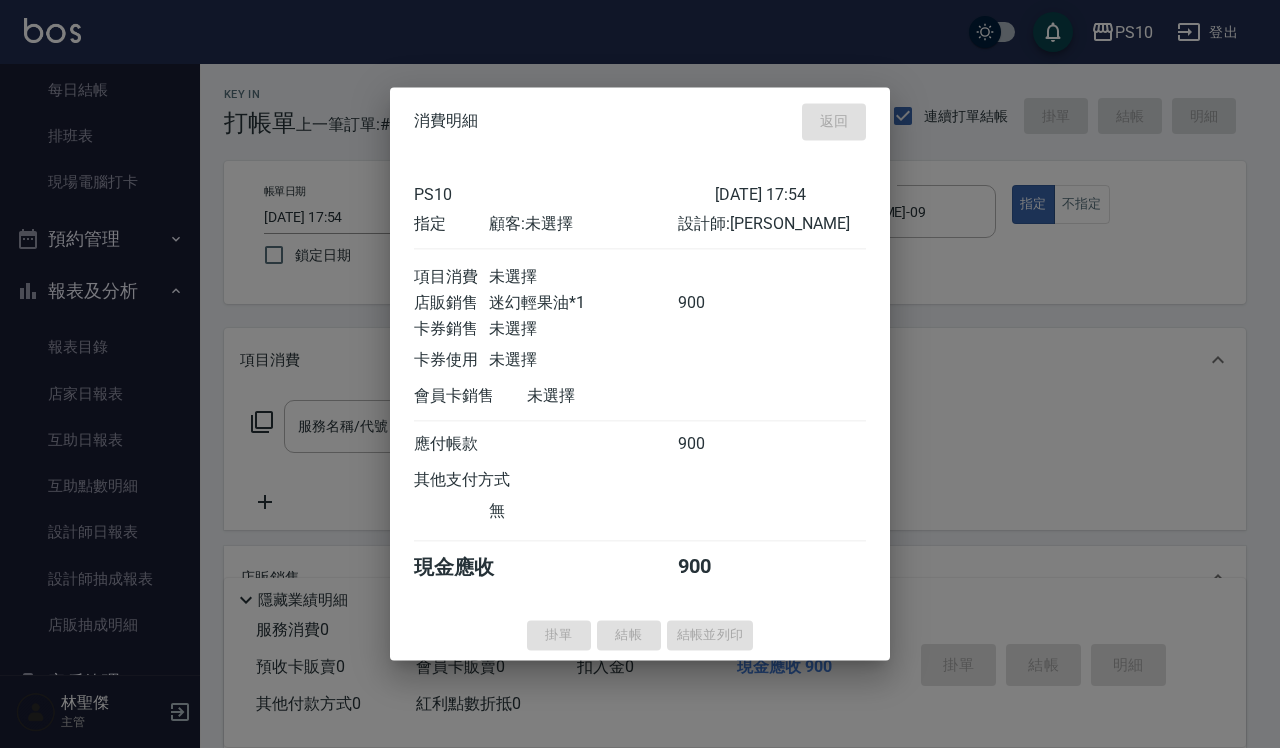 type on "[DATE] 17:55" 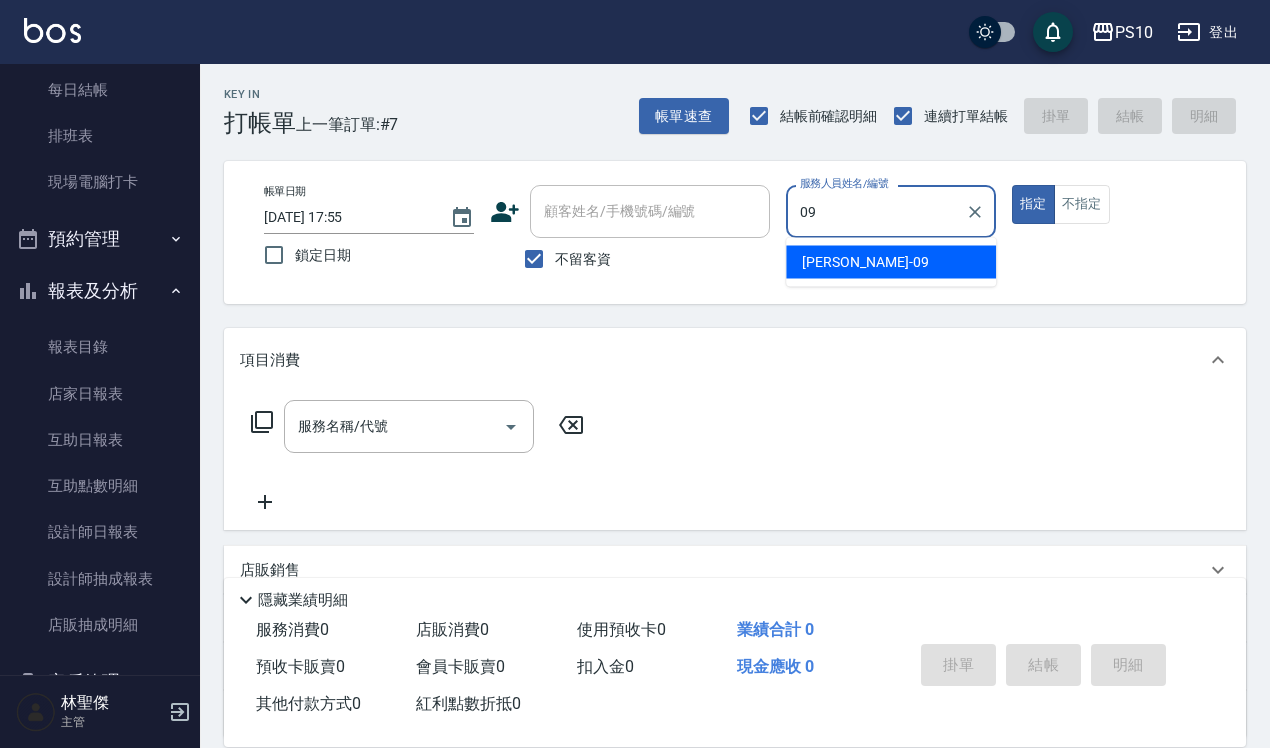 type on "[PERSON_NAME]-09" 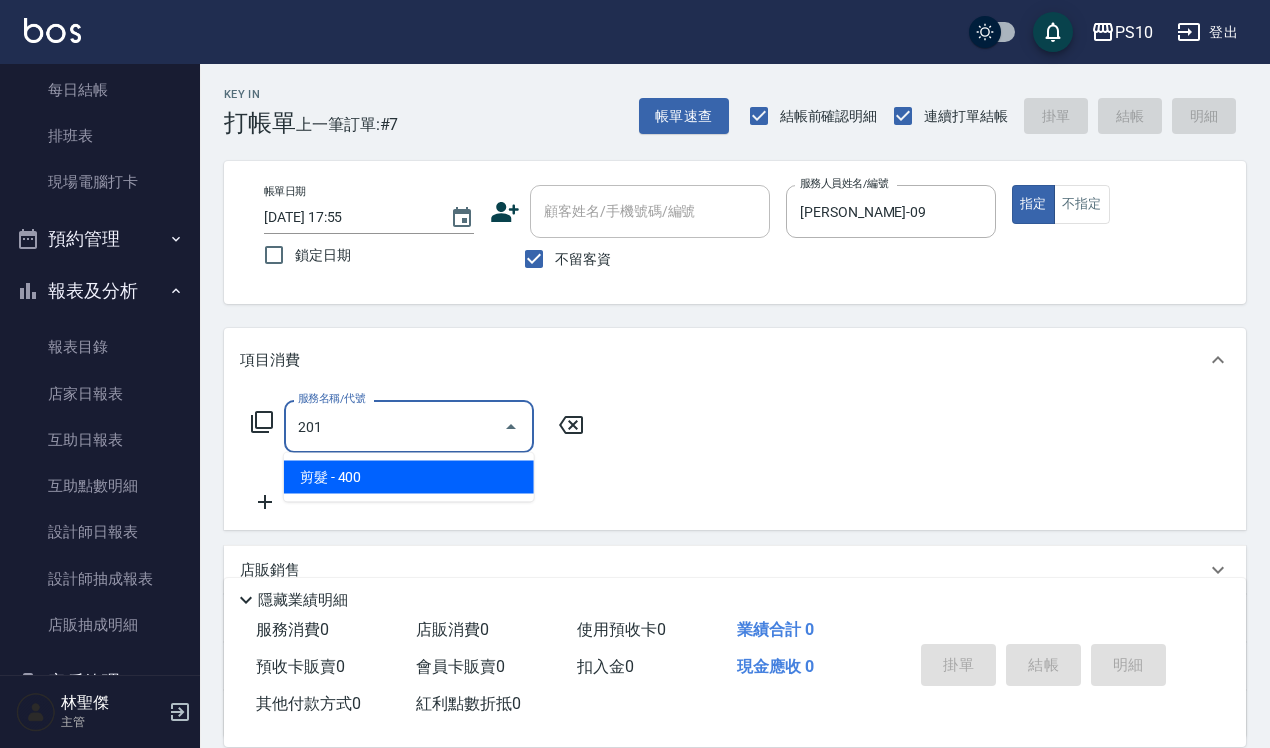 type on "剪髮(201)" 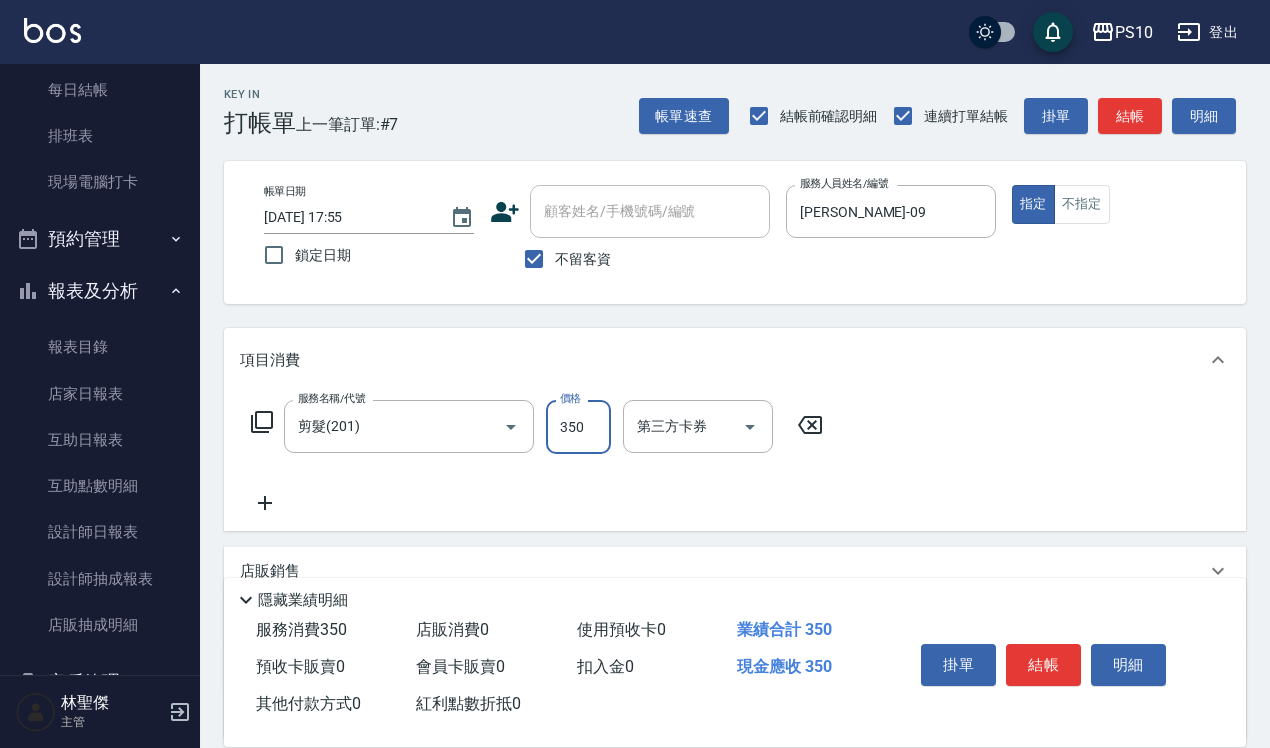 type on "350" 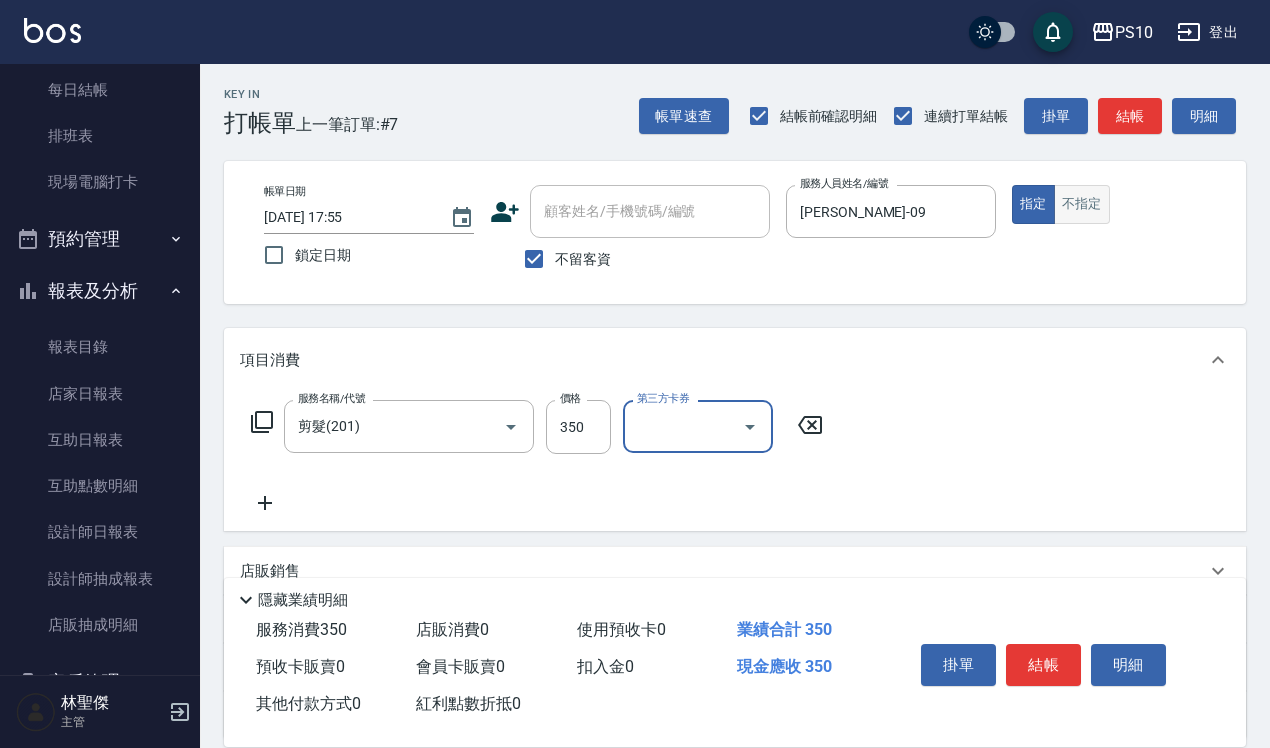 click on "不指定" at bounding box center (1082, 204) 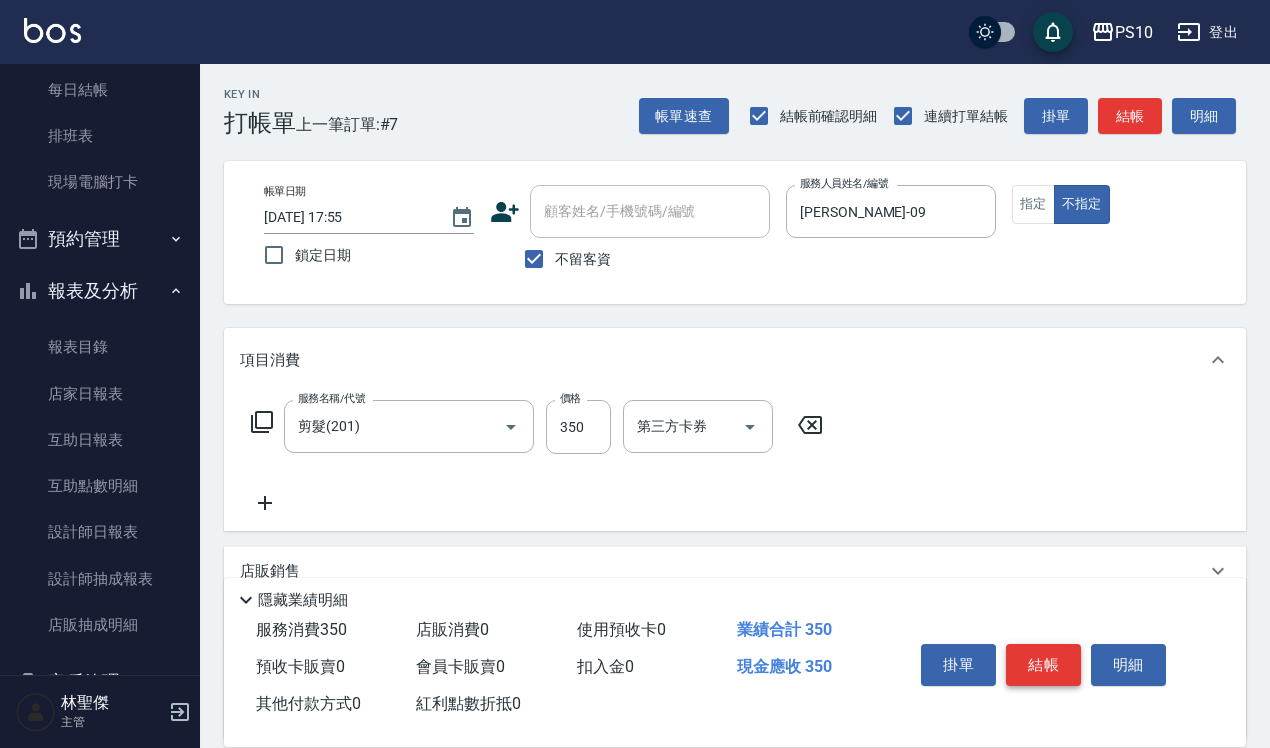 click on "結帳" at bounding box center (1043, 665) 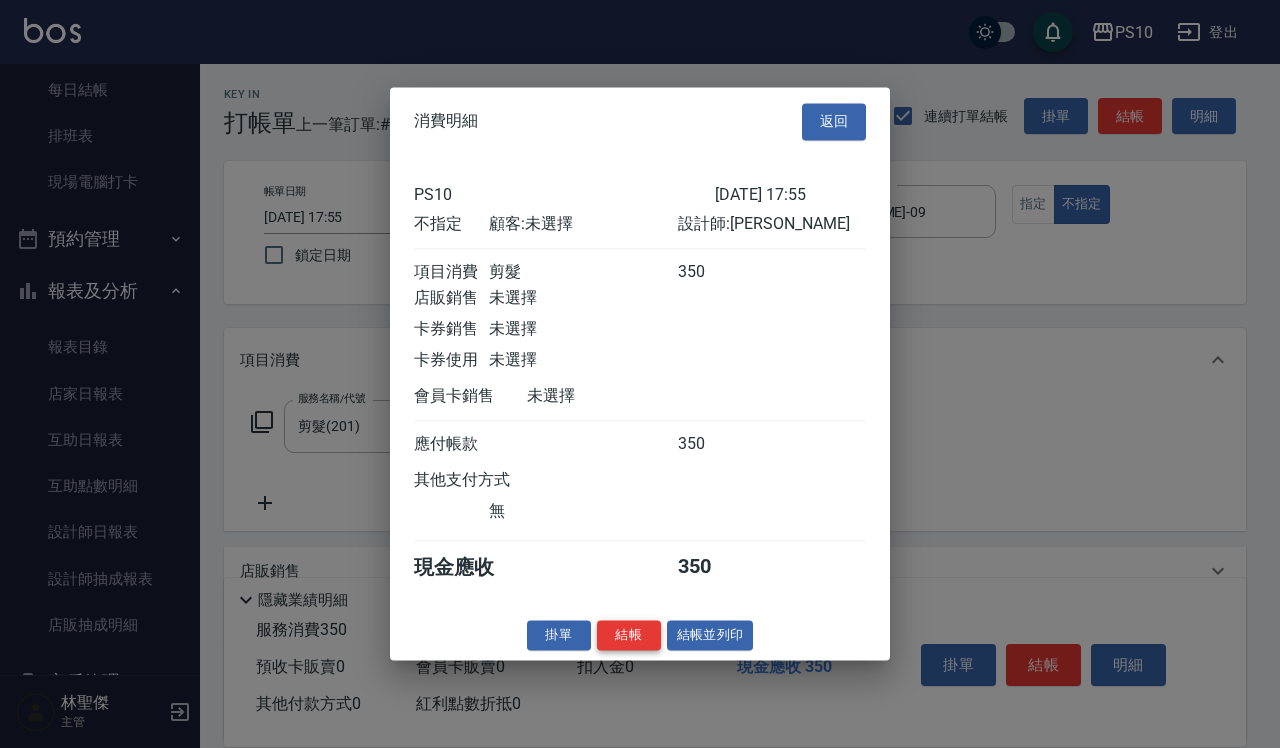 click on "結帳" at bounding box center (629, 635) 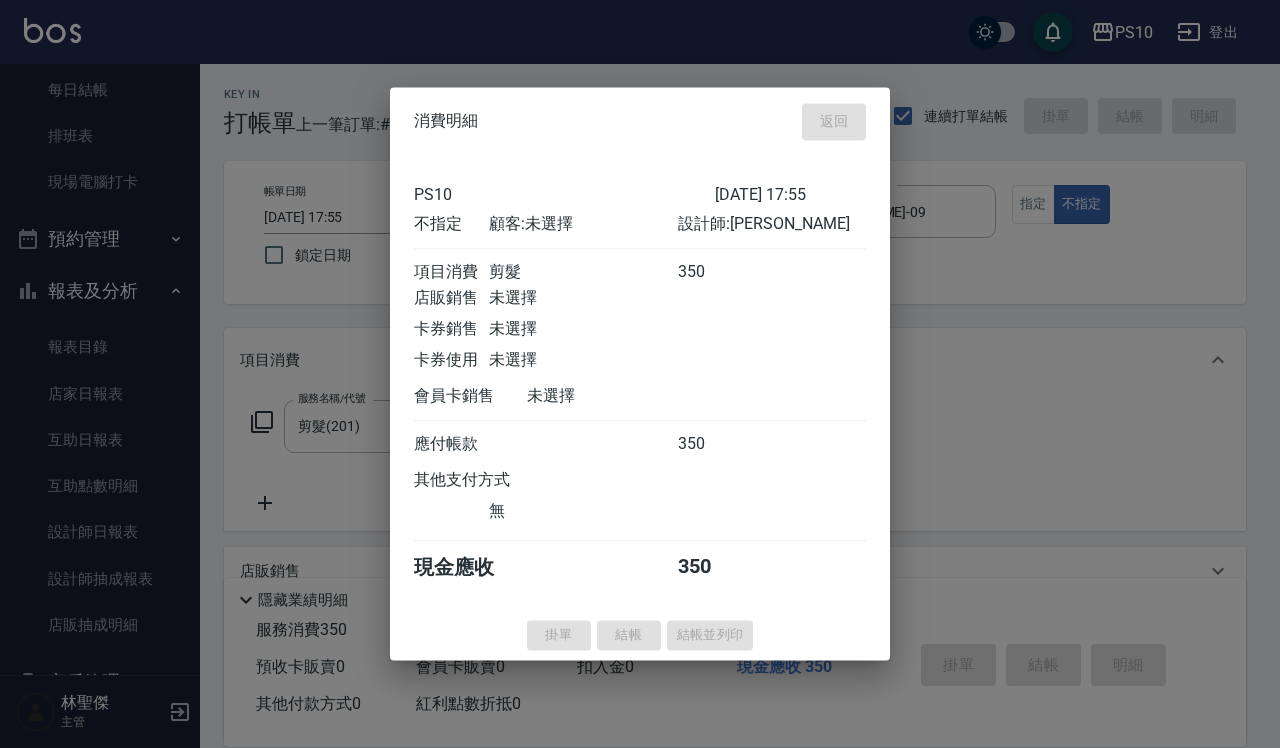 type 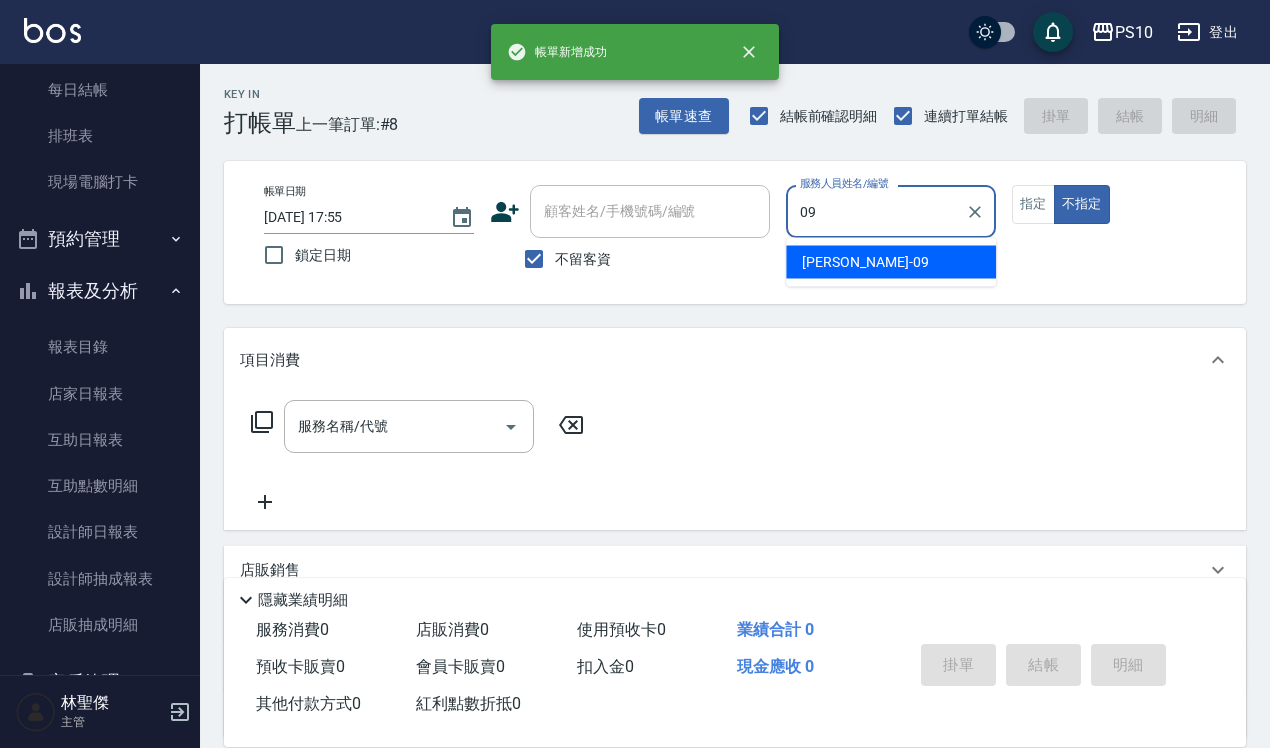 type on "[PERSON_NAME]-09" 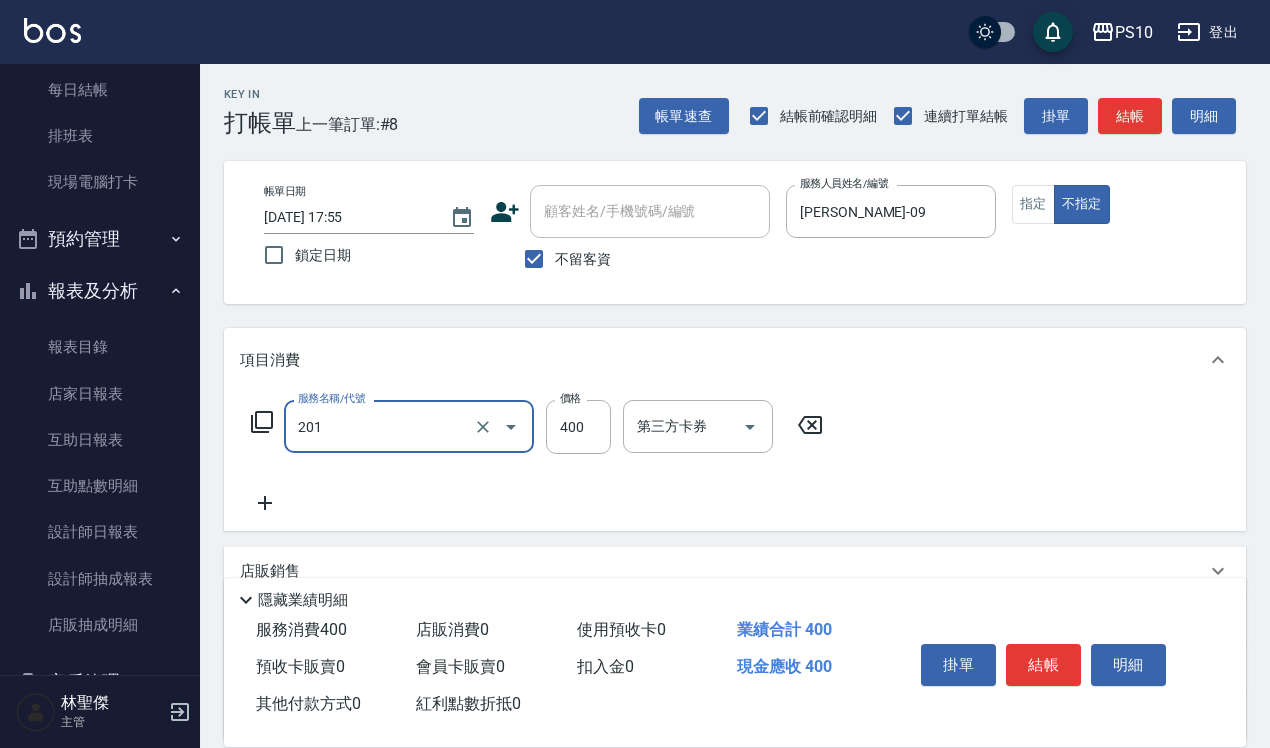 type on "剪髮(201)" 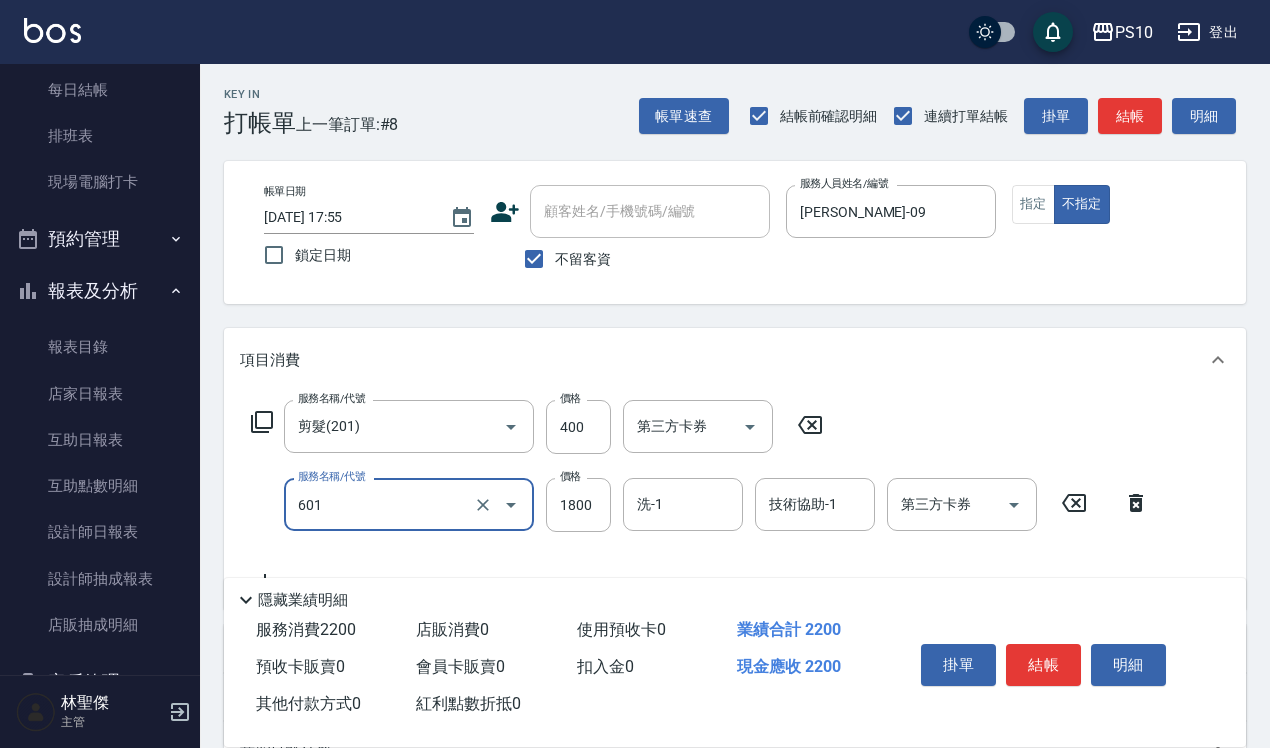 type on "醫學頭皮(601)" 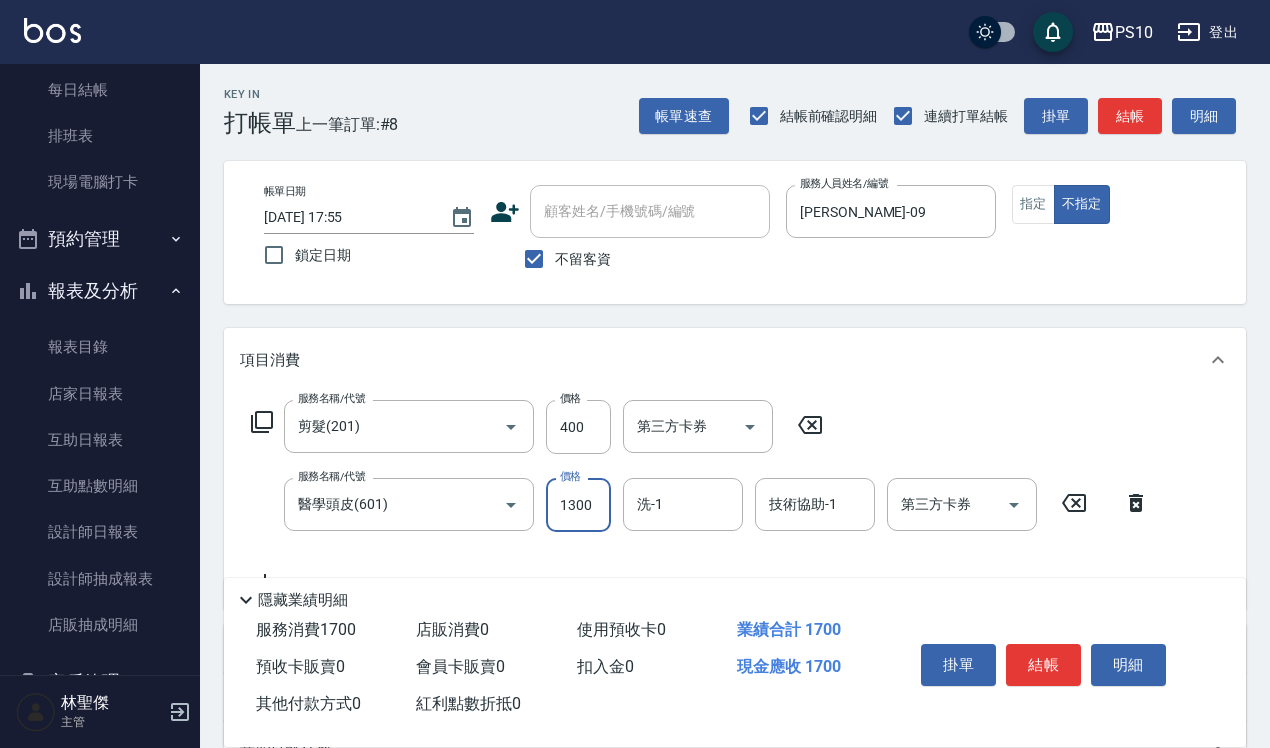 type on "1300" 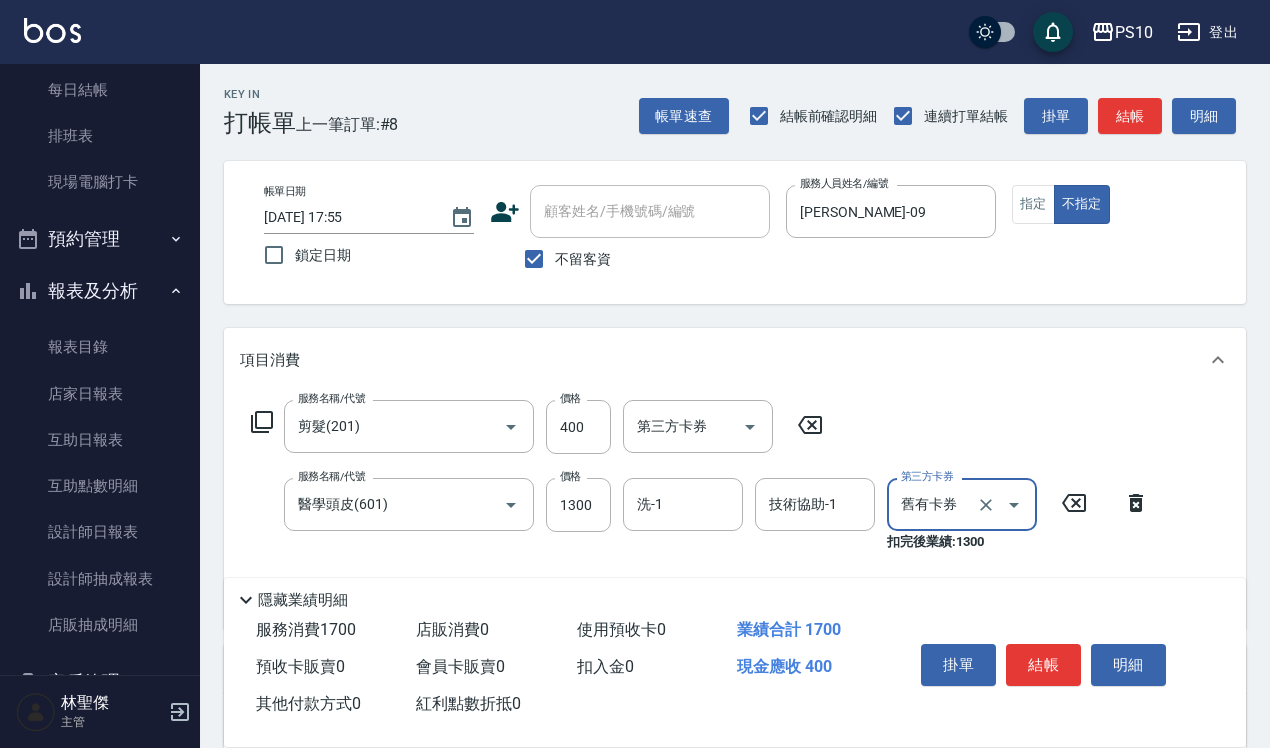 type on "舊有卡券" 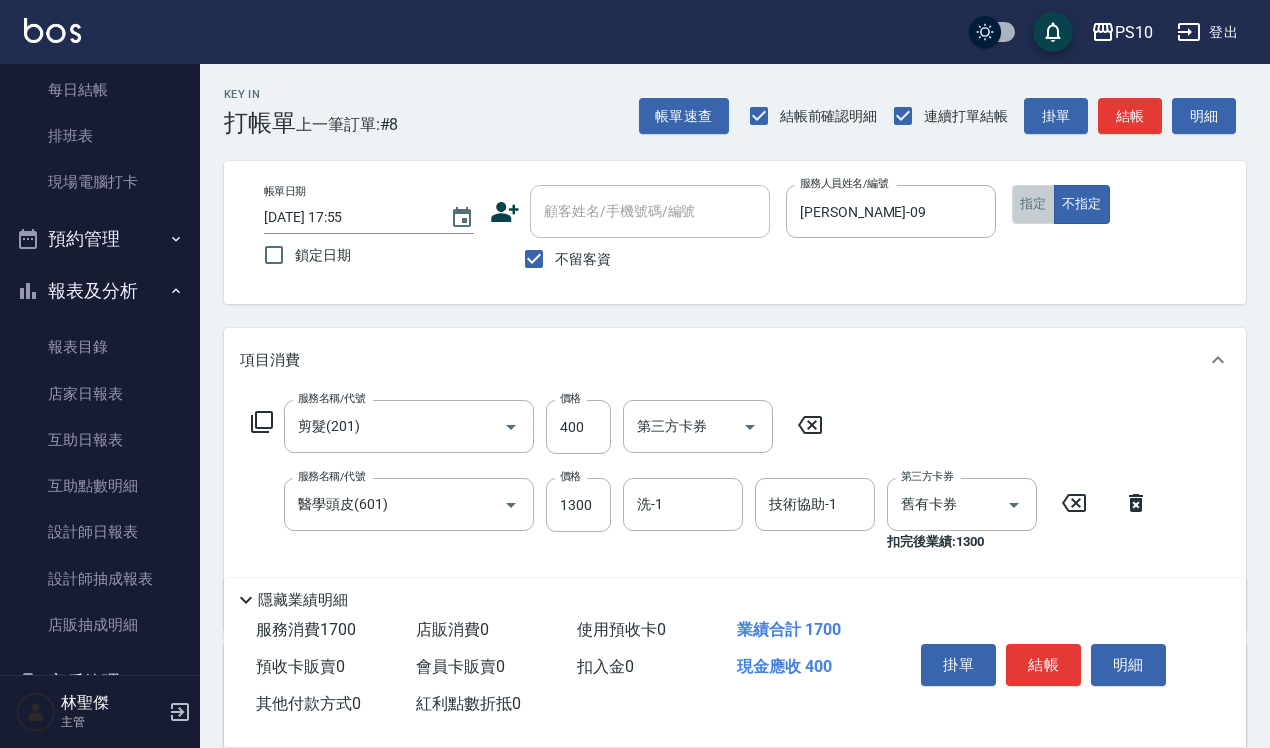 click on "指定" at bounding box center (1033, 204) 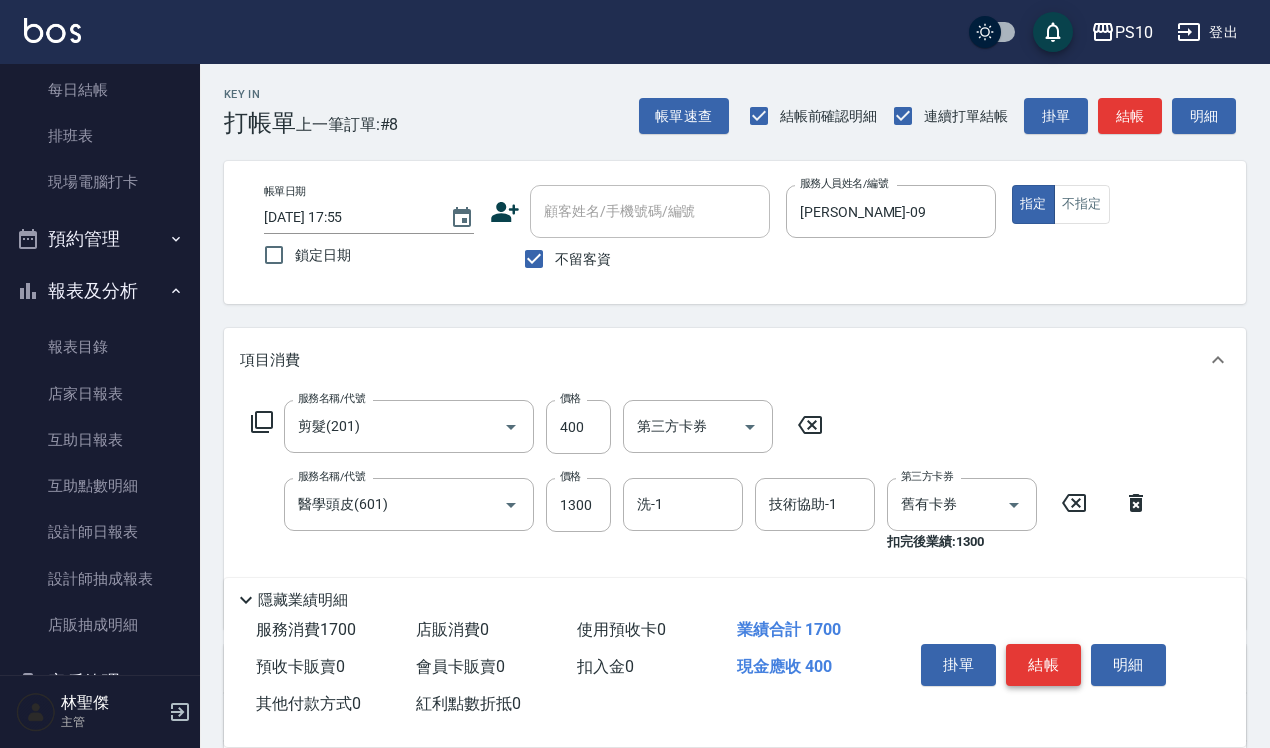 click on "結帳" at bounding box center (1043, 665) 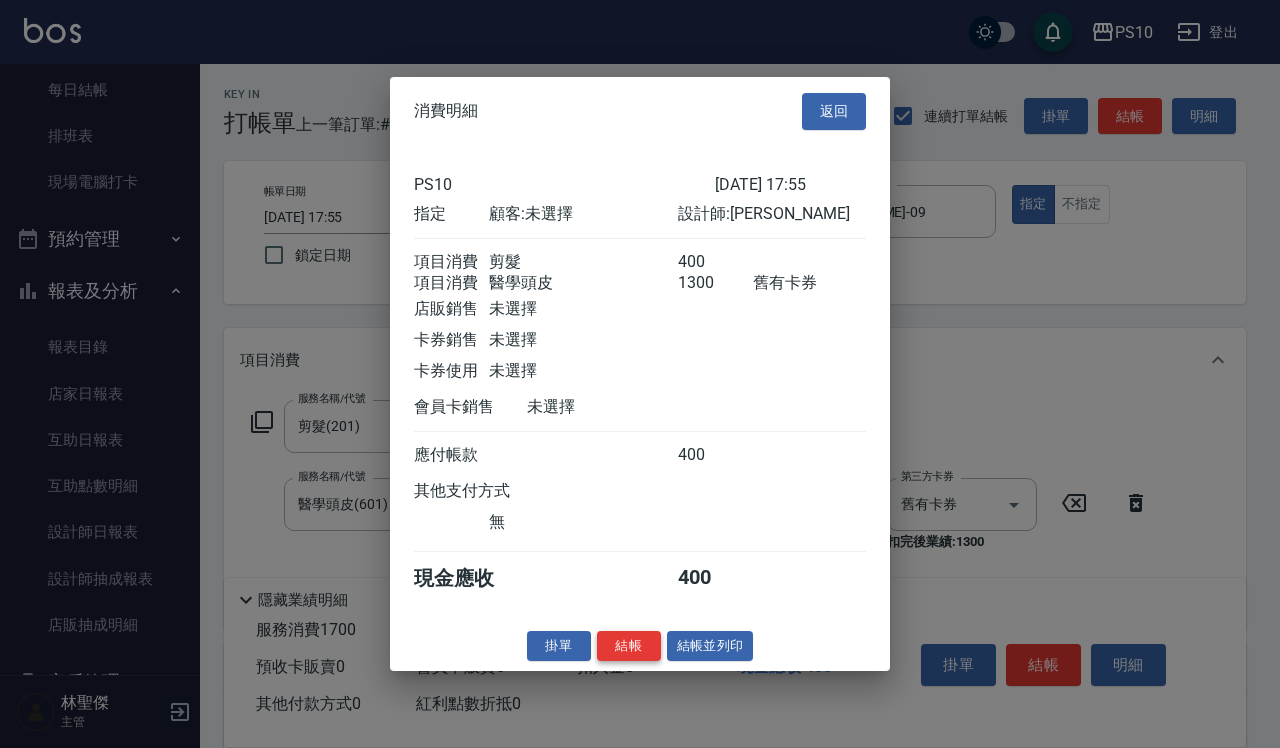 click on "結帳" at bounding box center [629, 645] 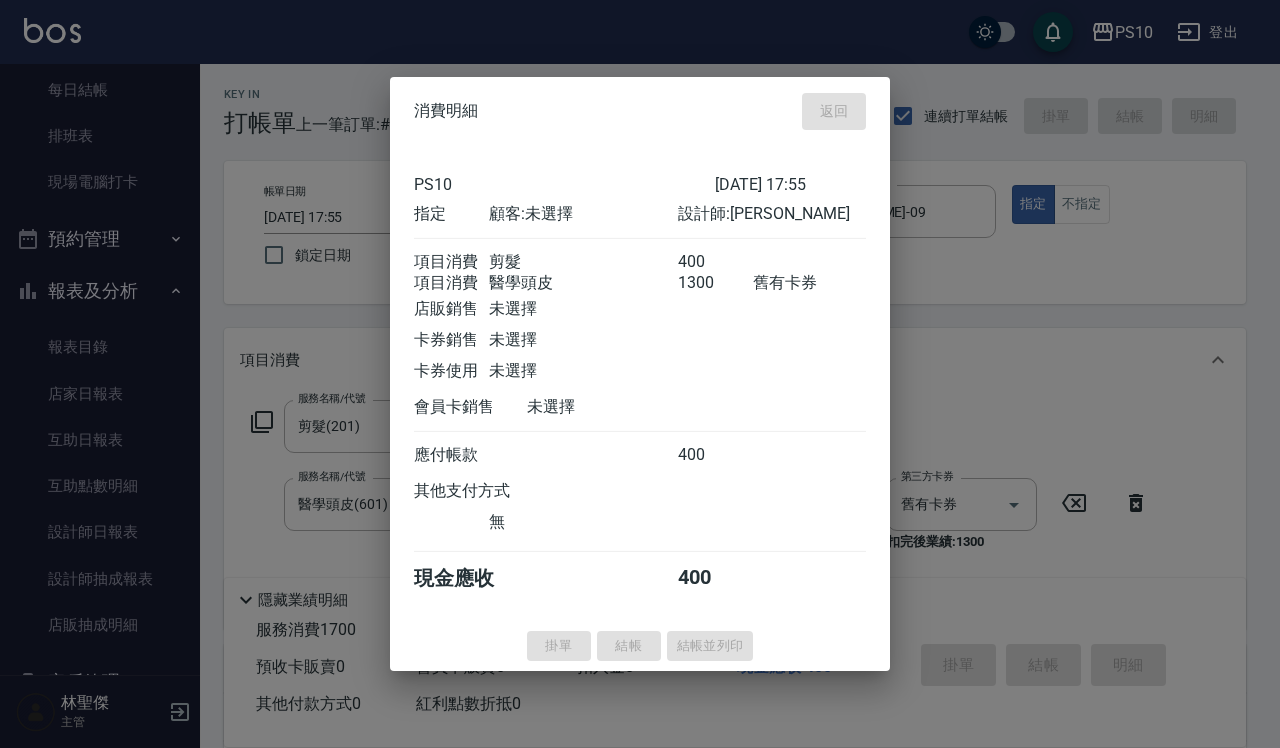 type 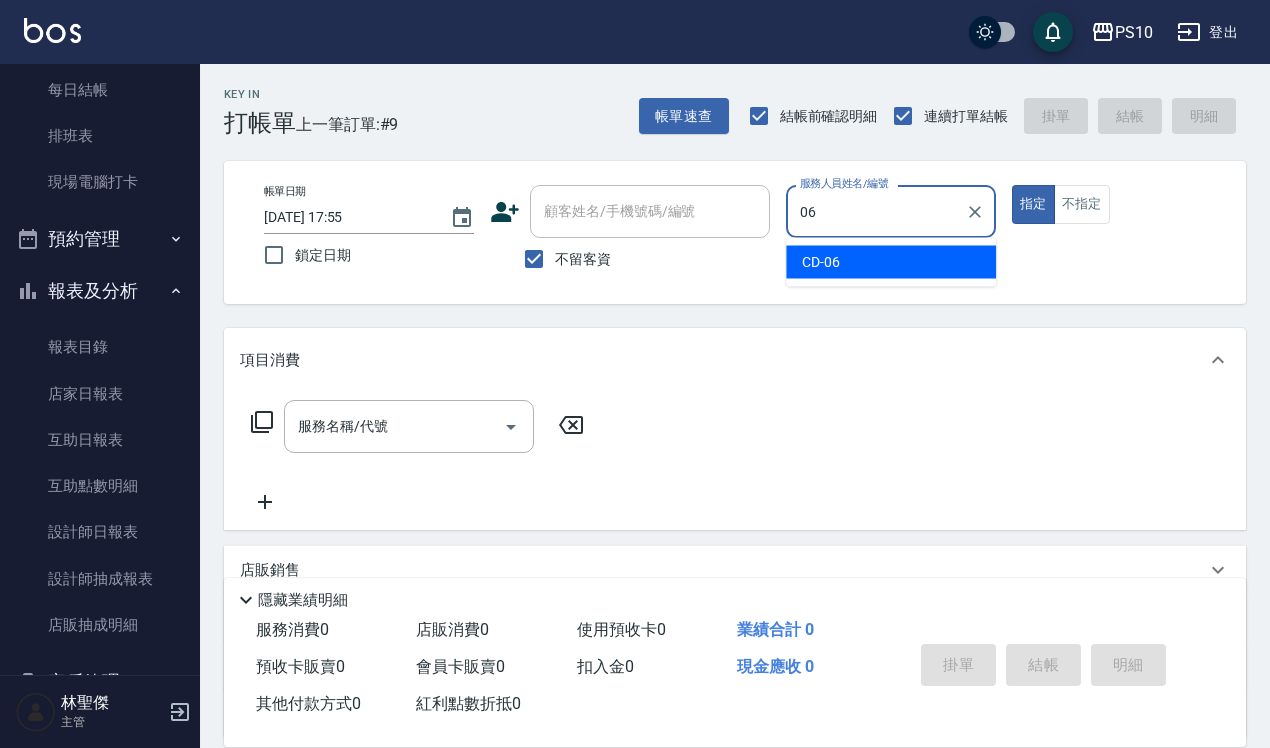 type on "CD-06" 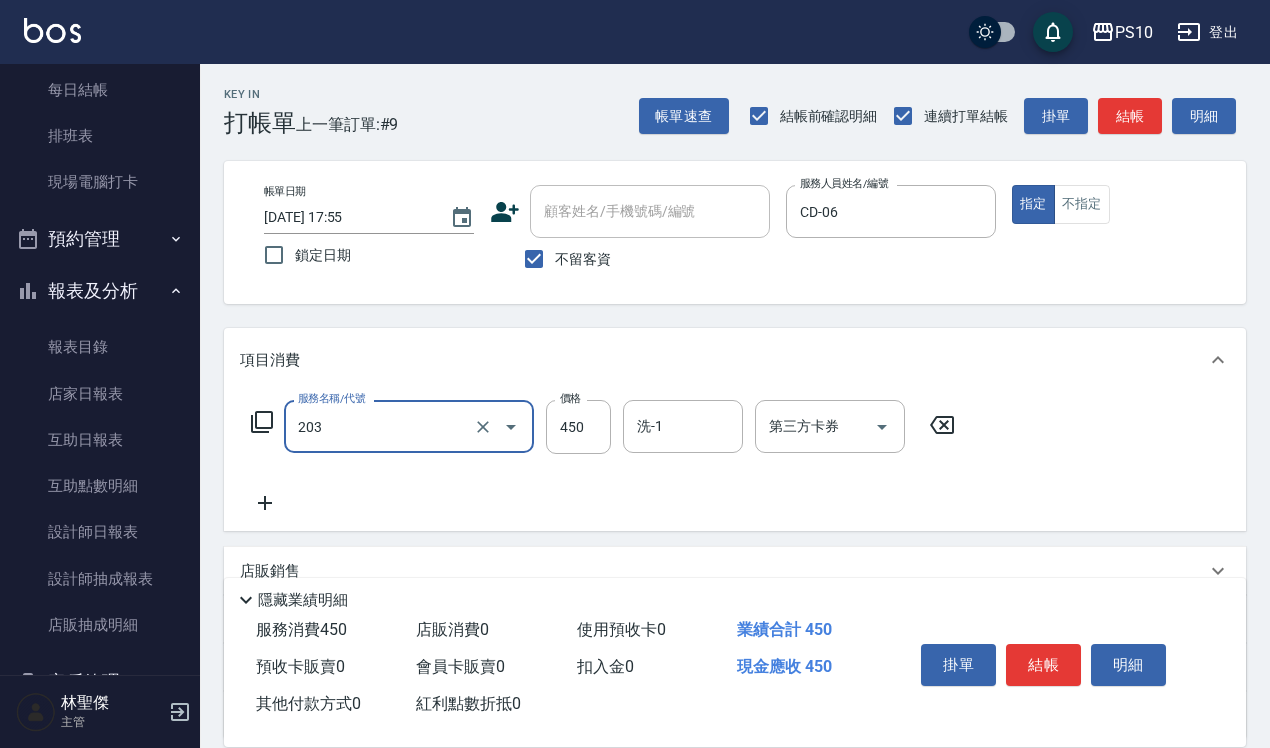 type on "剪+洗(203)" 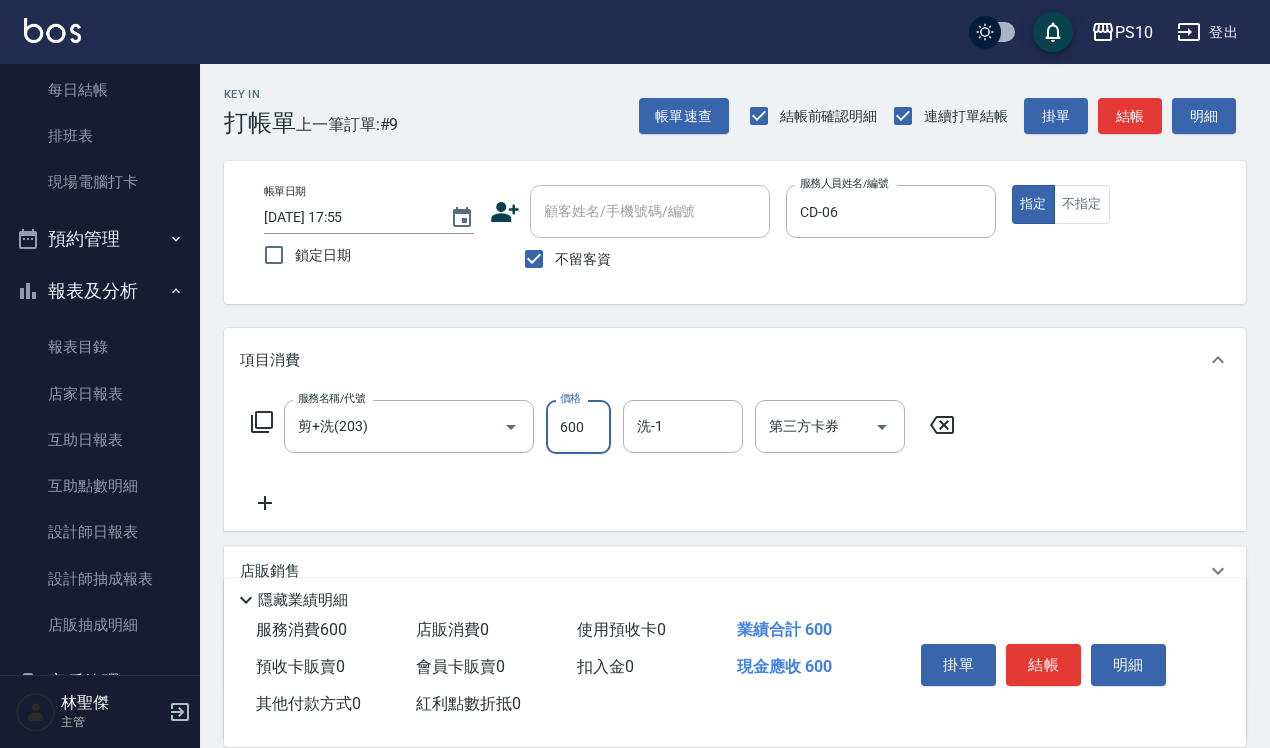 type on "600" 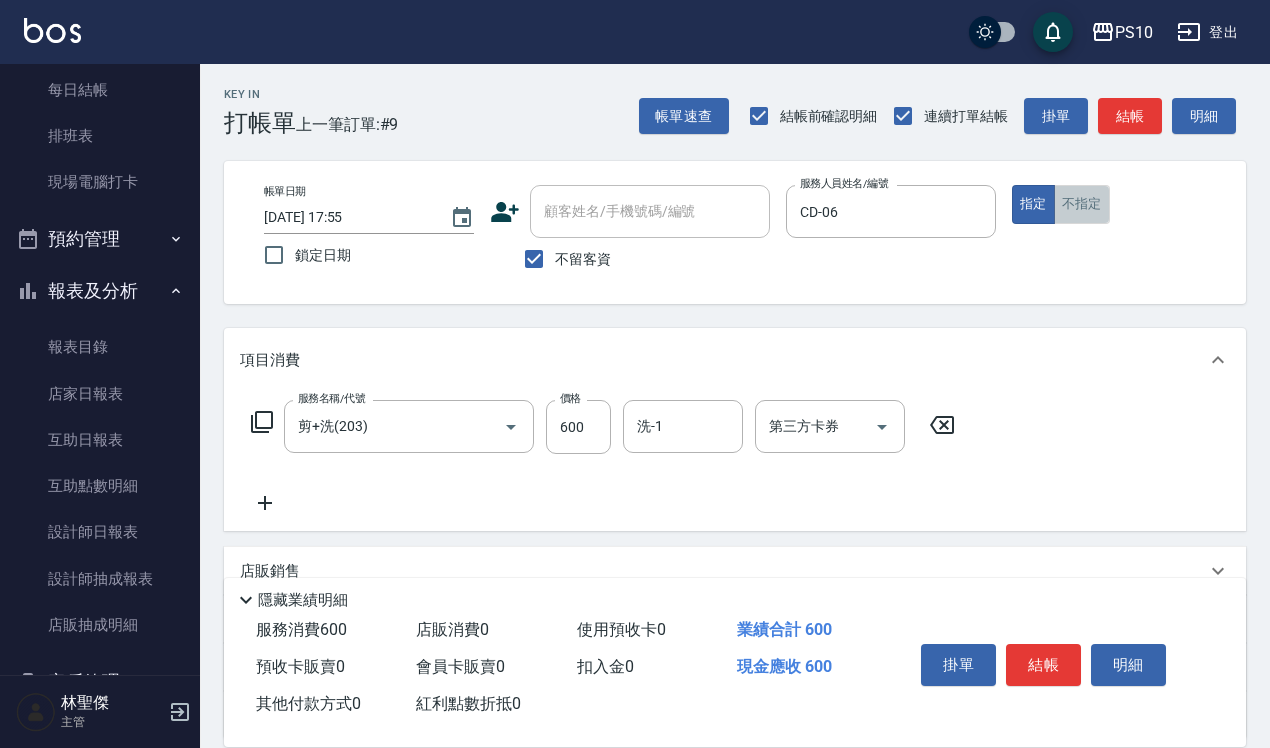 click on "不指定" at bounding box center [1082, 204] 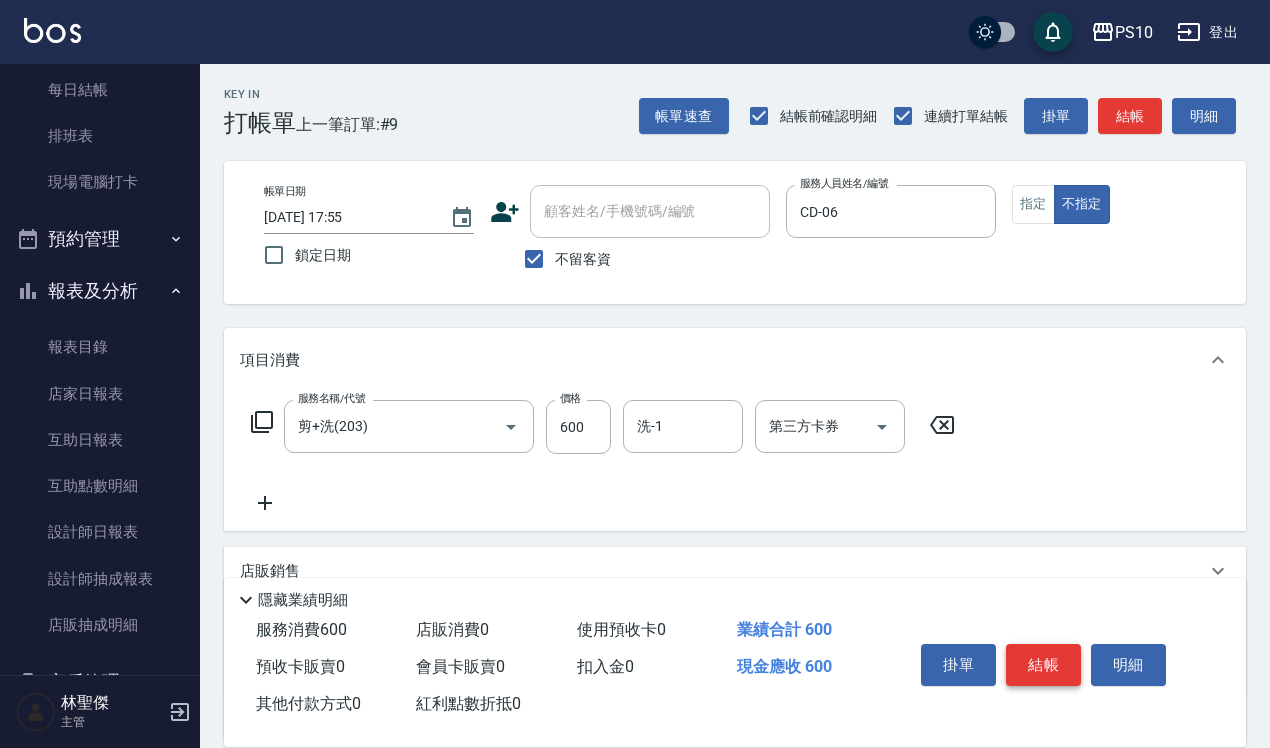 click on "結帳" at bounding box center [1043, 665] 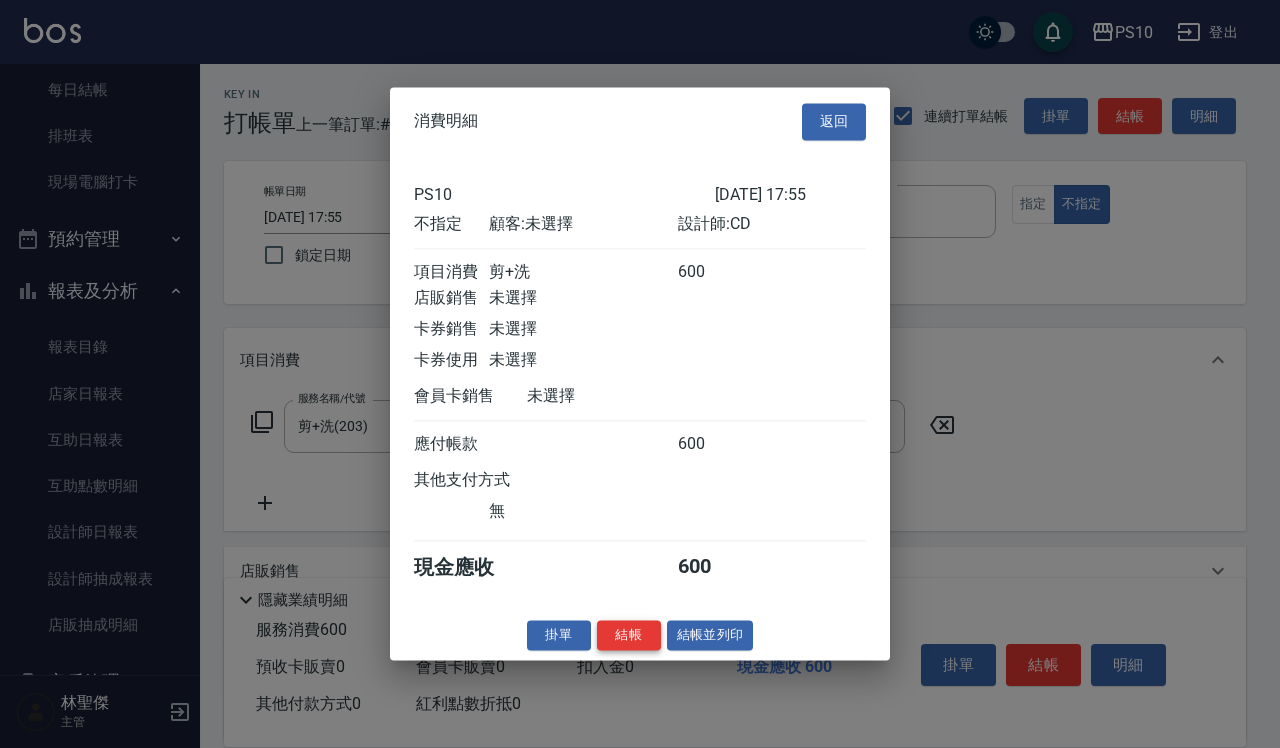 click on "結帳" at bounding box center (629, 635) 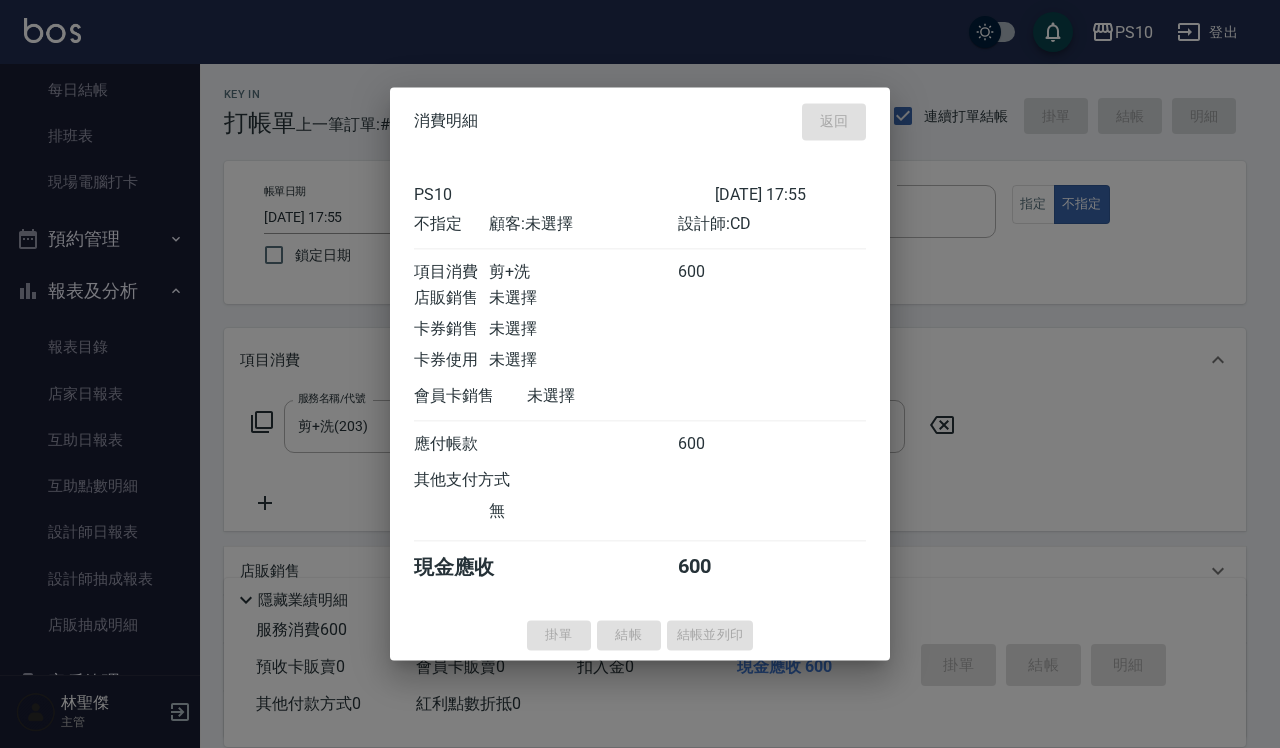 type 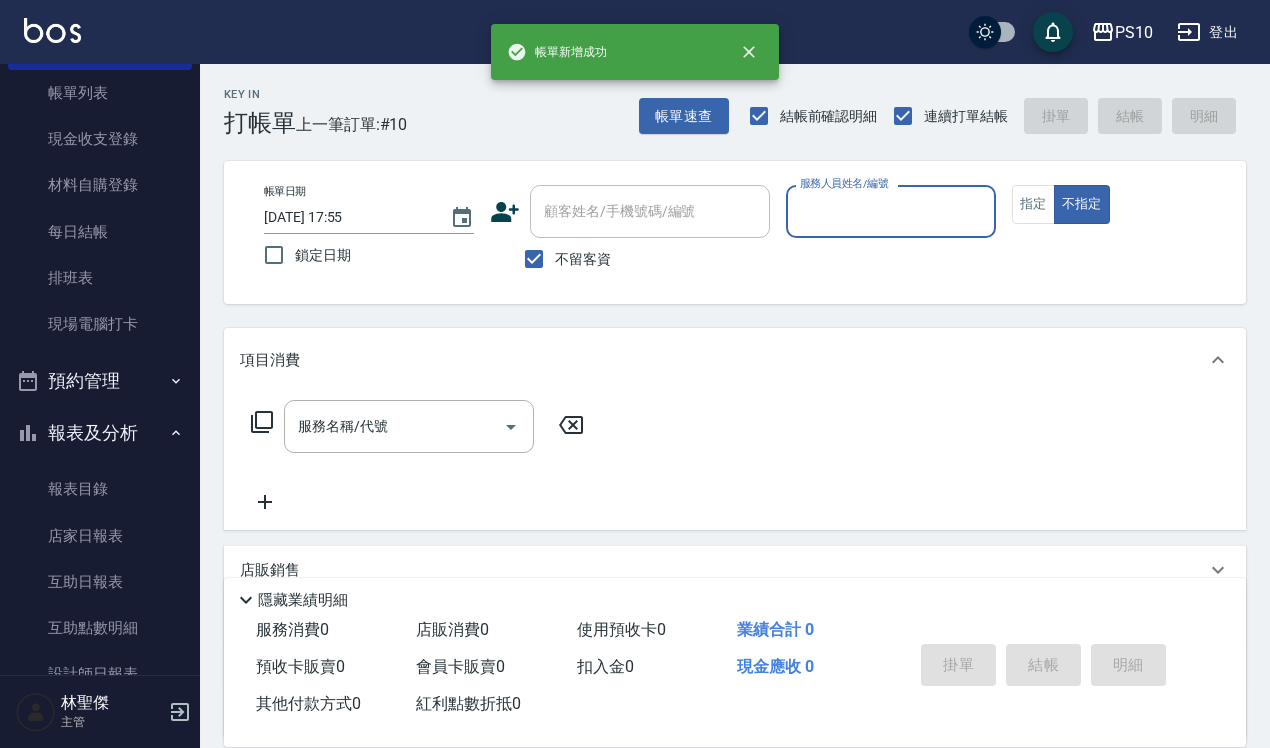 scroll, scrollTop: 0, scrollLeft: 0, axis: both 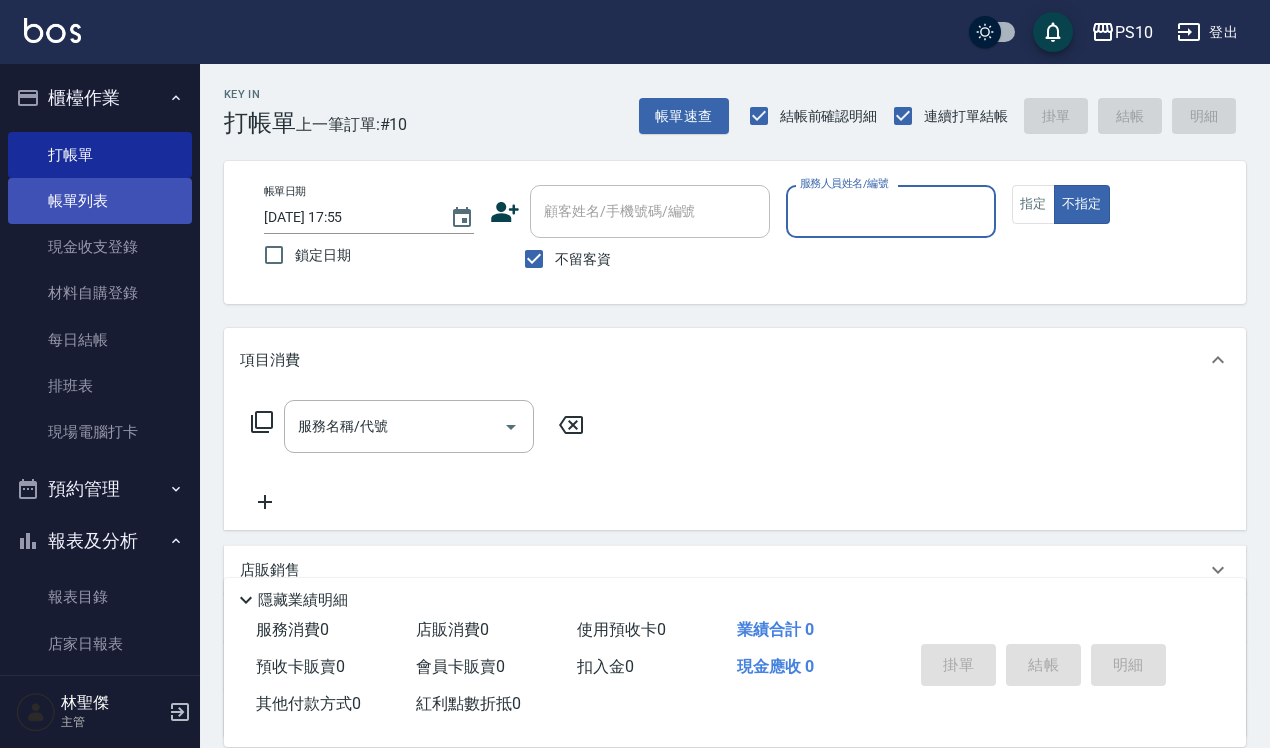 click on "帳單列表" at bounding box center [100, 201] 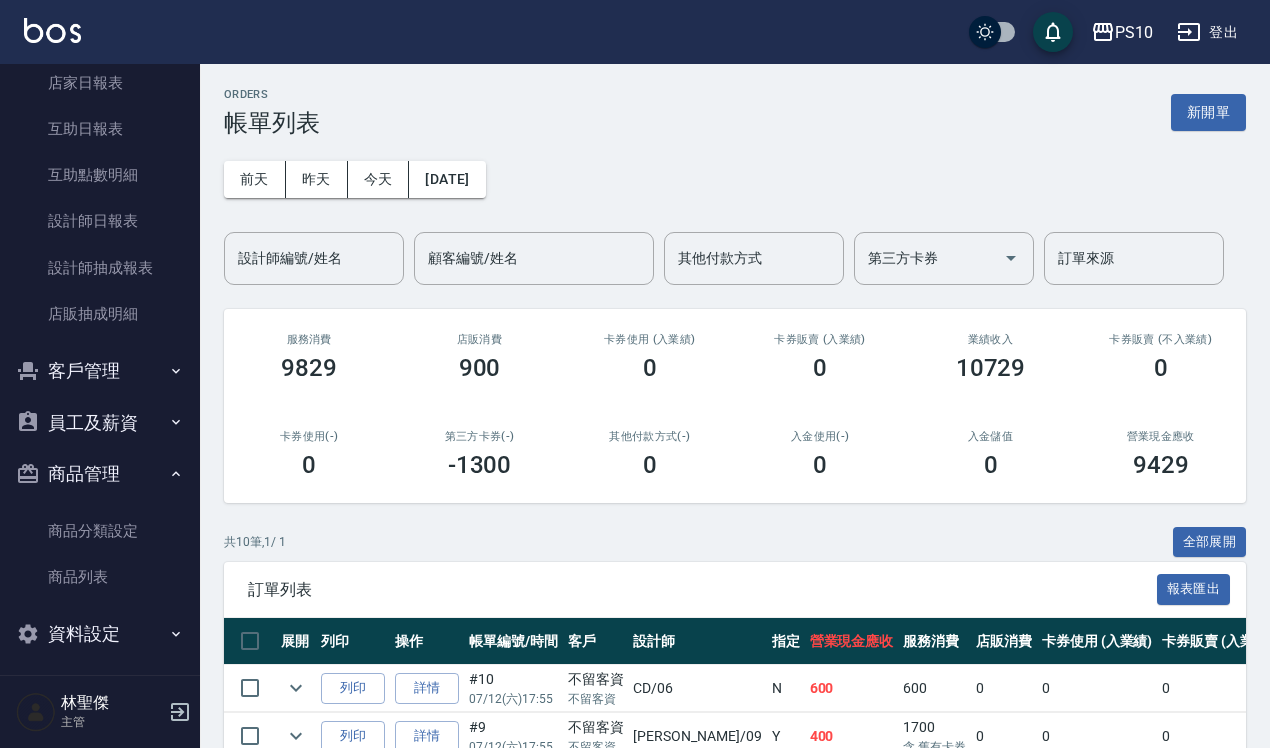 scroll, scrollTop: 568, scrollLeft: 0, axis: vertical 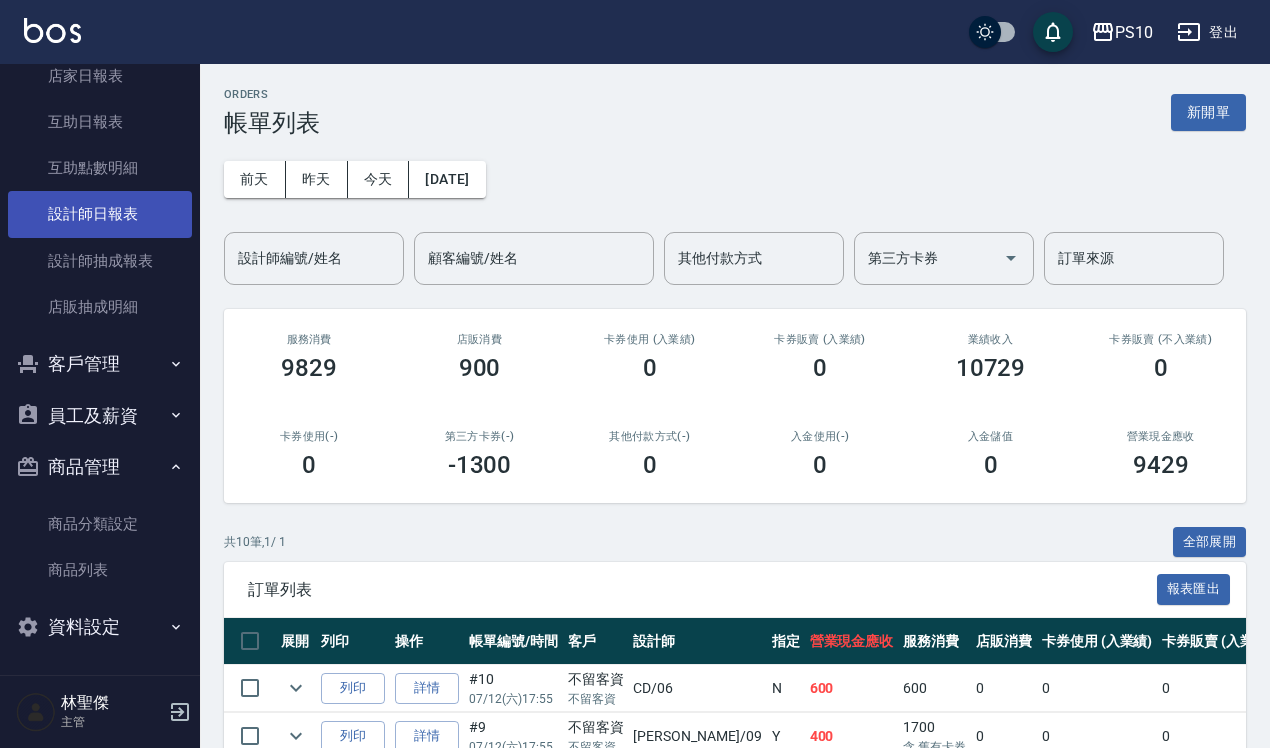 click on "設計師日報表" at bounding box center (100, 214) 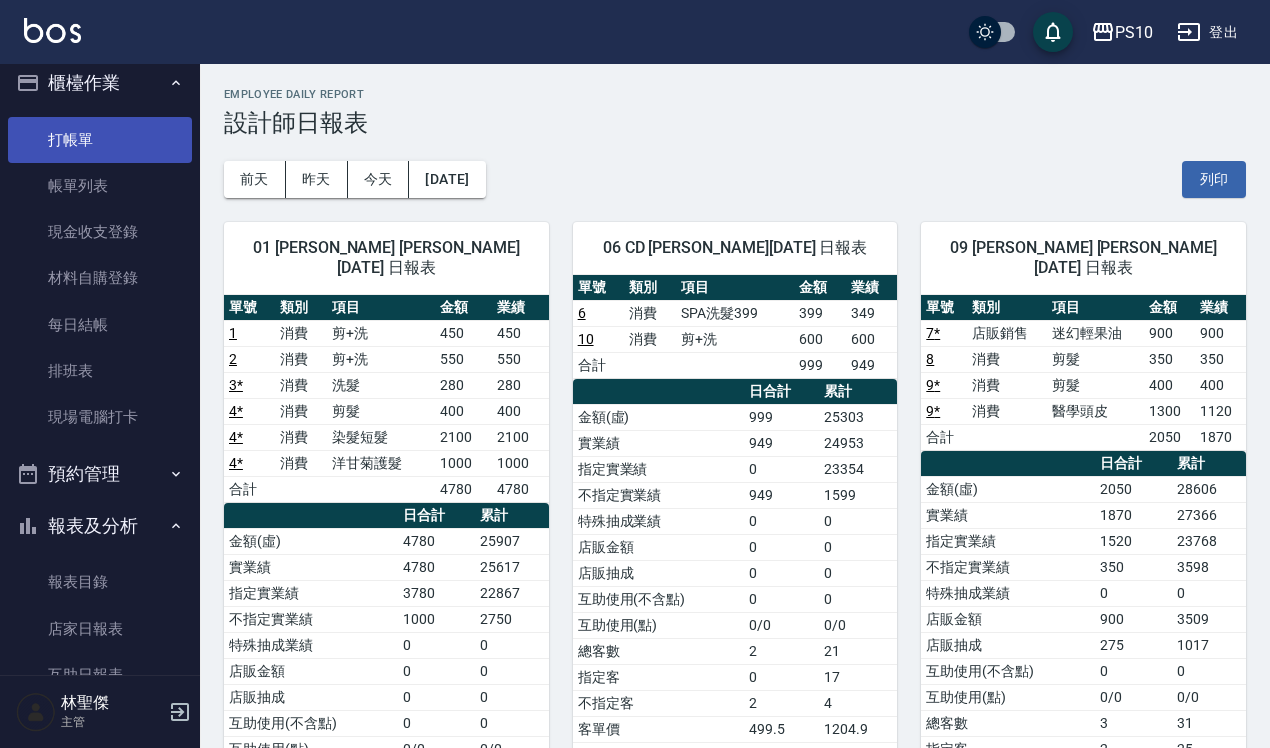 scroll, scrollTop: 0, scrollLeft: 0, axis: both 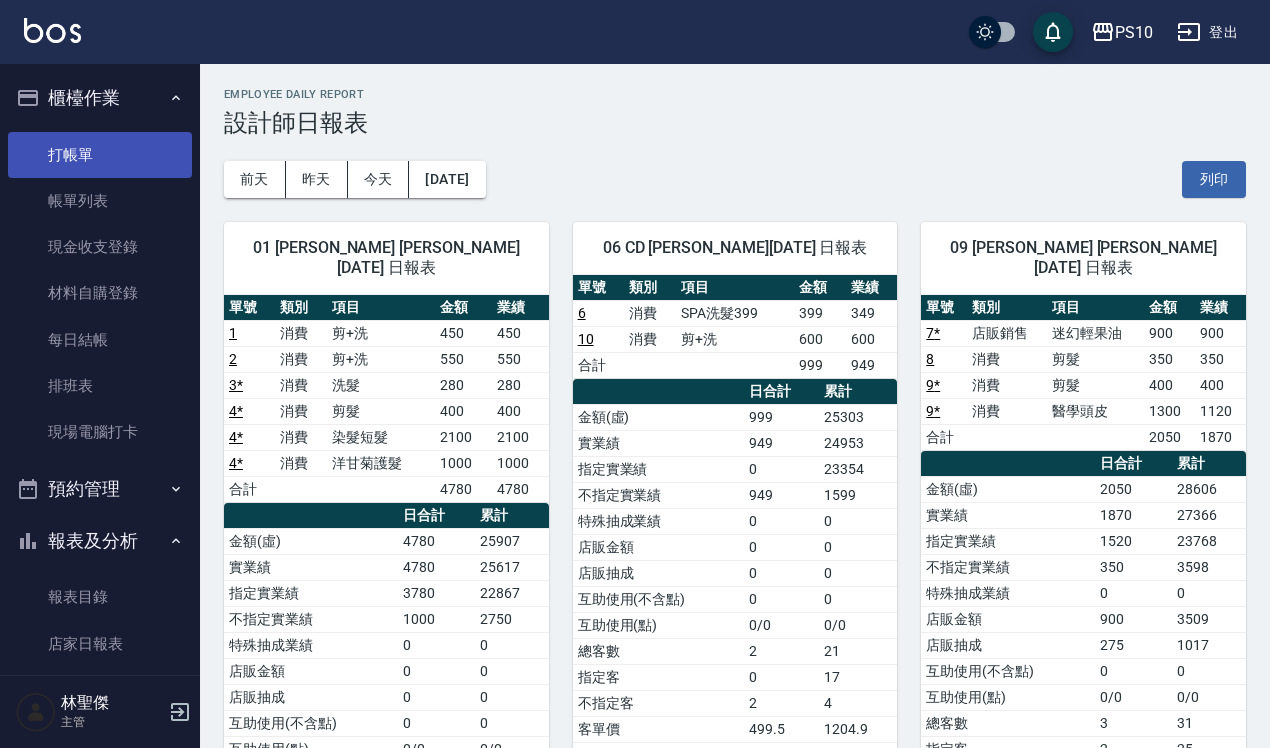 click on "打帳單" at bounding box center [100, 155] 